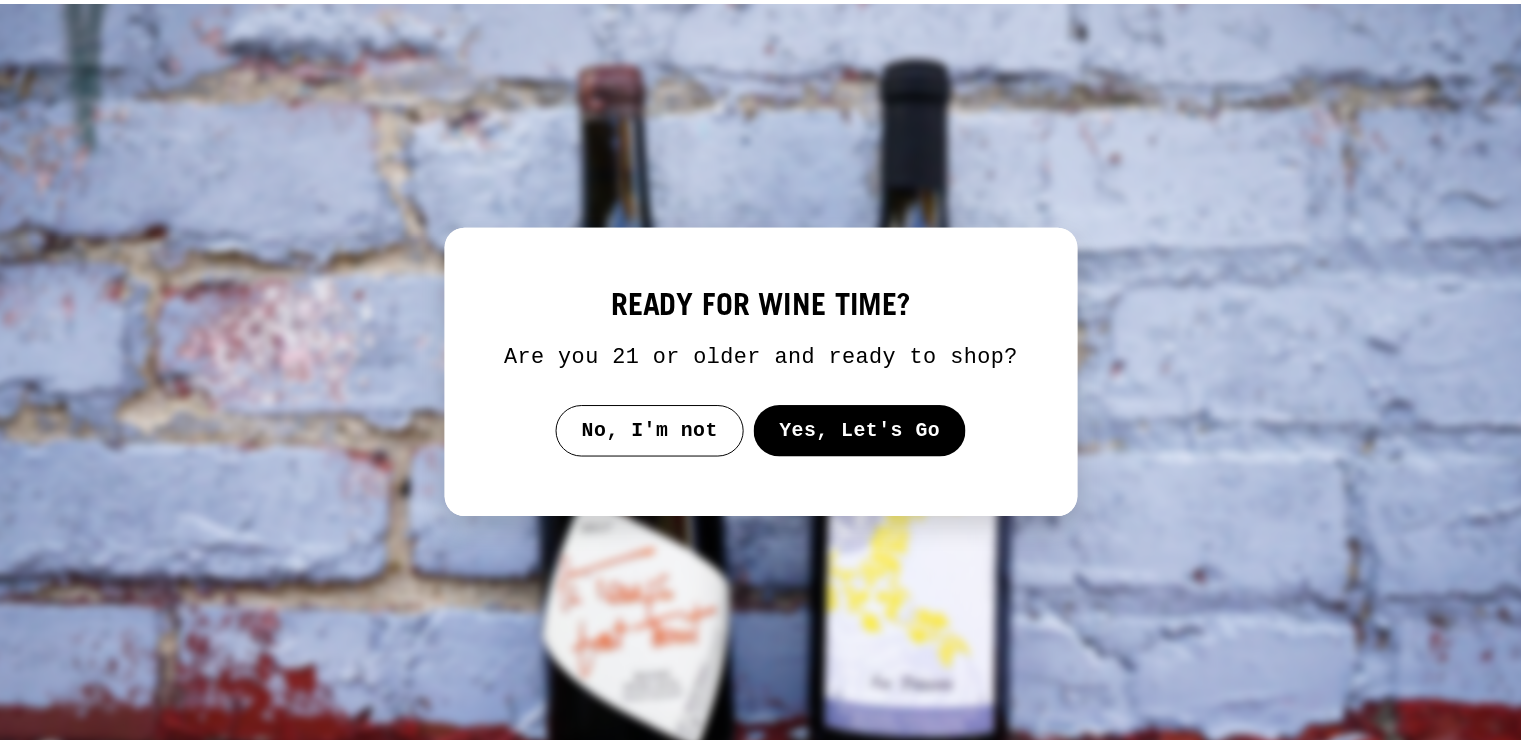 scroll, scrollTop: 0, scrollLeft: 0, axis: both 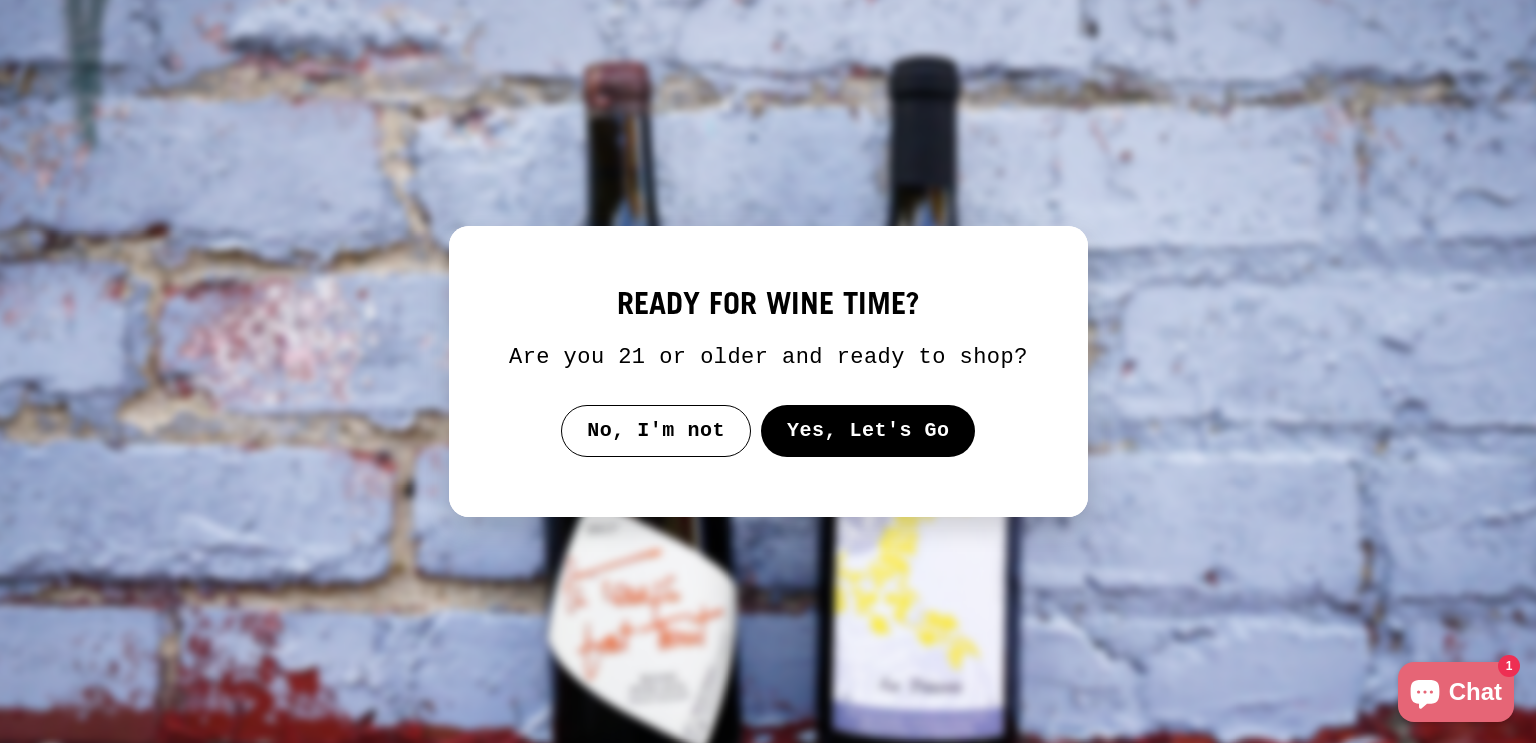click on "Yes, Let's Go" at bounding box center [867, 431] 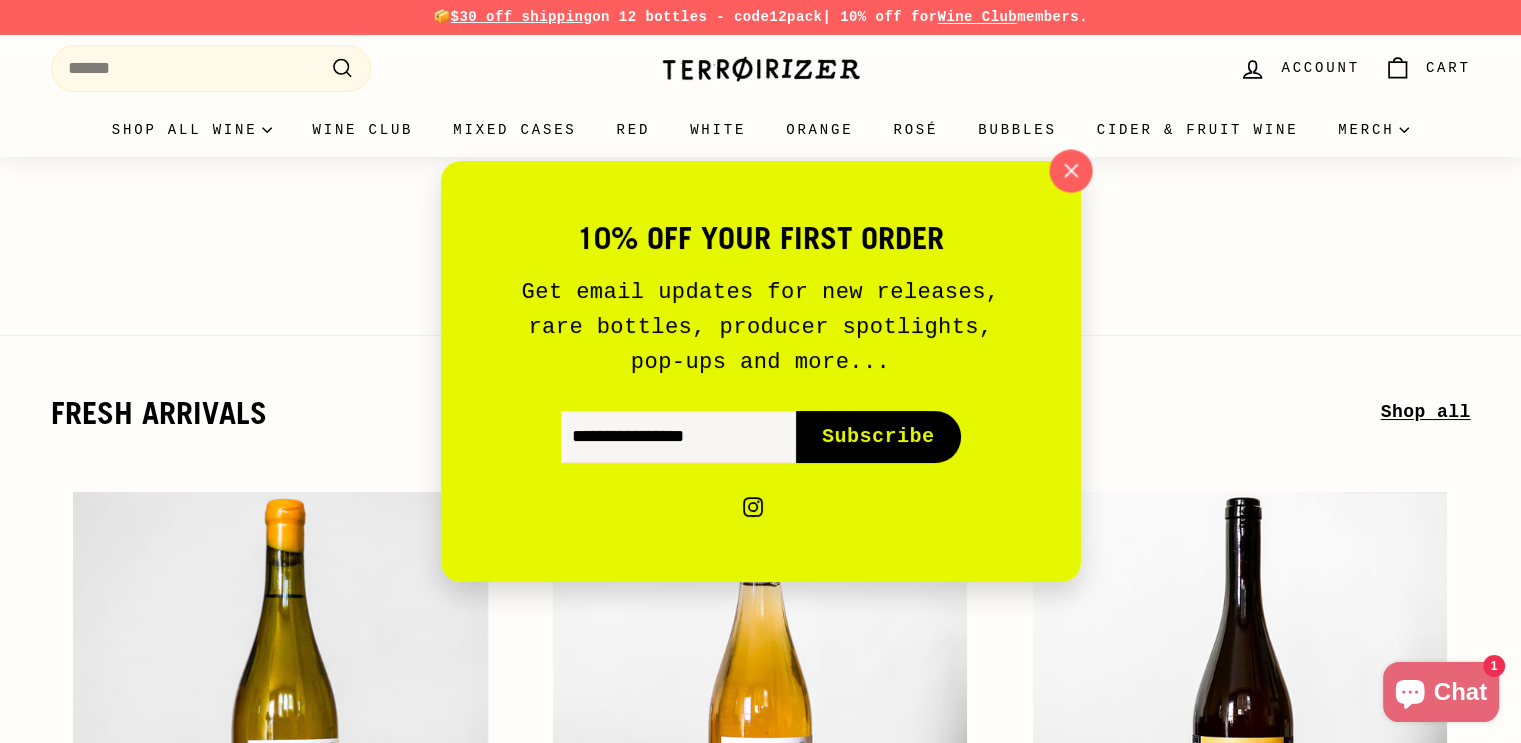 click 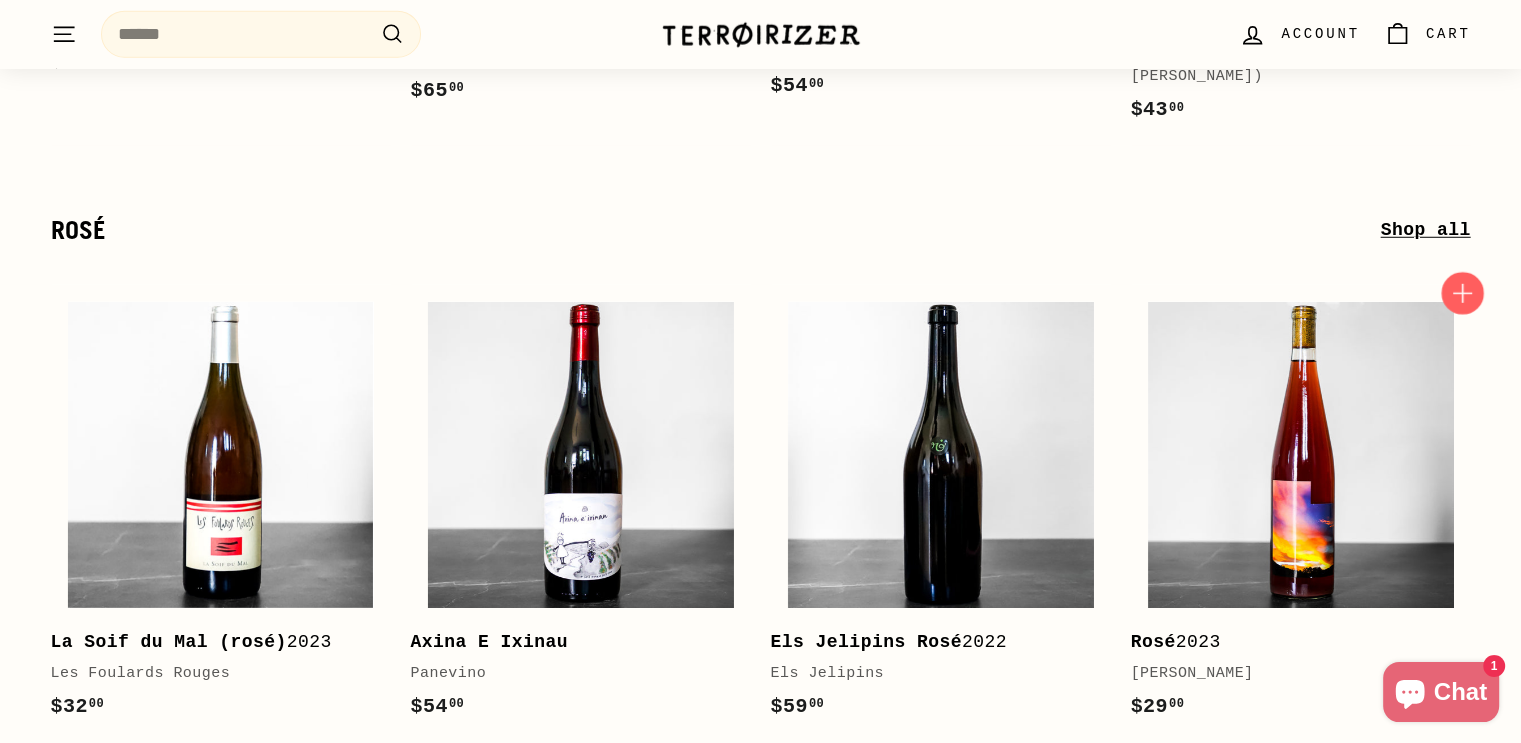 scroll, scrollTop: 5595, scrollLeft: 0, axis: vertical 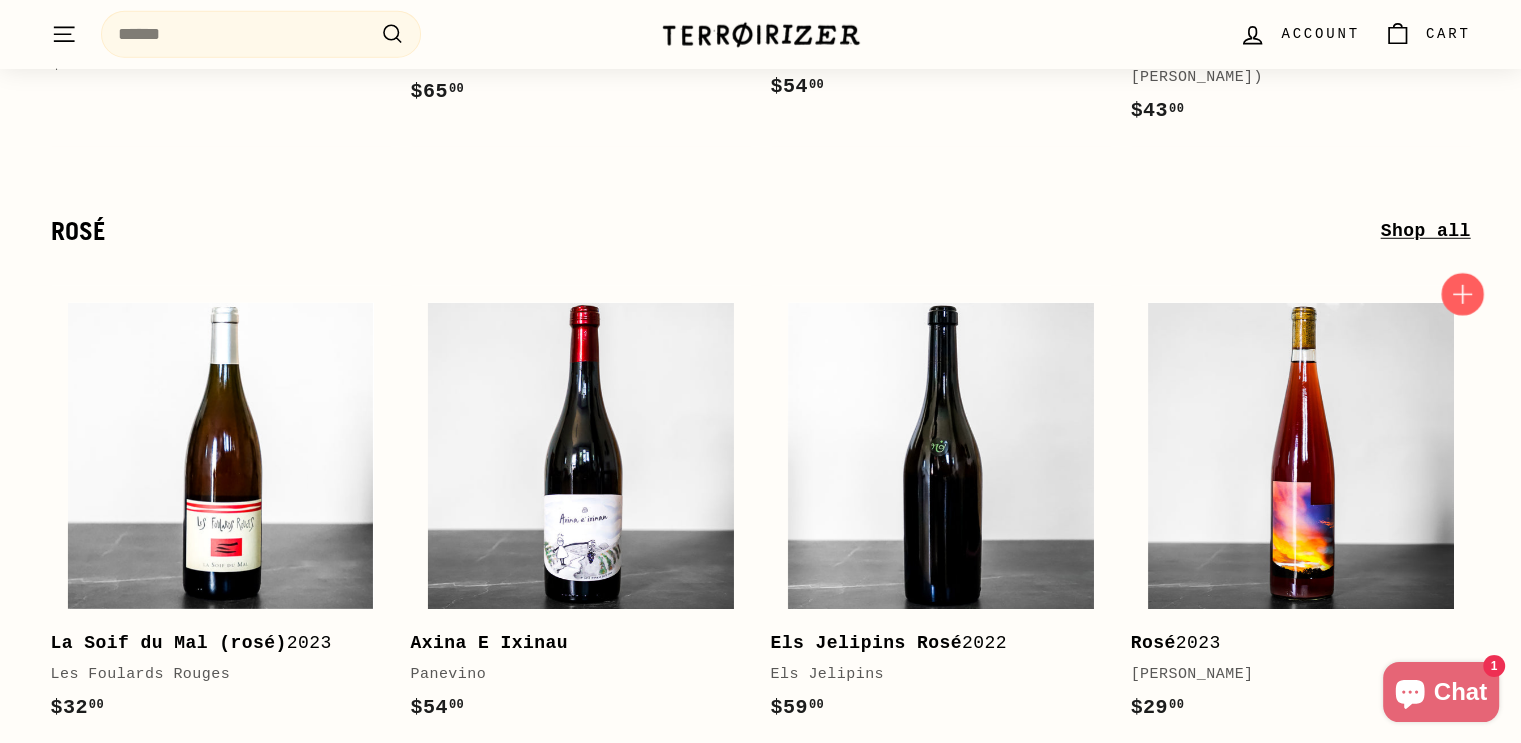 click 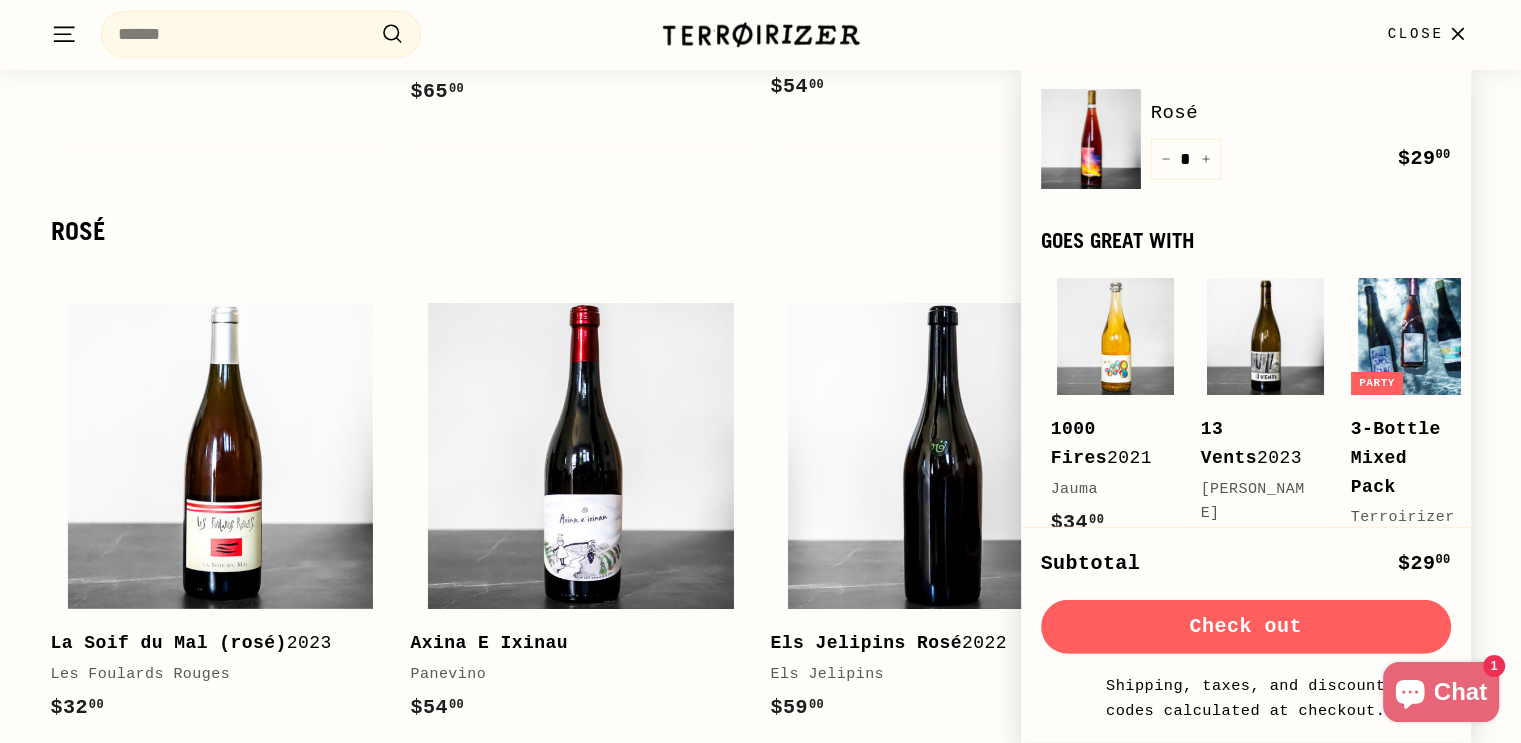 click on "Shop organic, biodynamic, low-intervention, and zero/zero wines shipped straight to you.
fresh arrivals
Shop all
Add to cart
Pim Pam Blanc  2022 Vinyes Singulars
$24 00
$24.00
Add to cart
Pim Pam Orange  2023 Vinyes Singulars
$24 00
$24.00
Add to cart
Ariento  2022 Massa Vecchia
$75 00
$75.00" at bounding box center (760, -423) 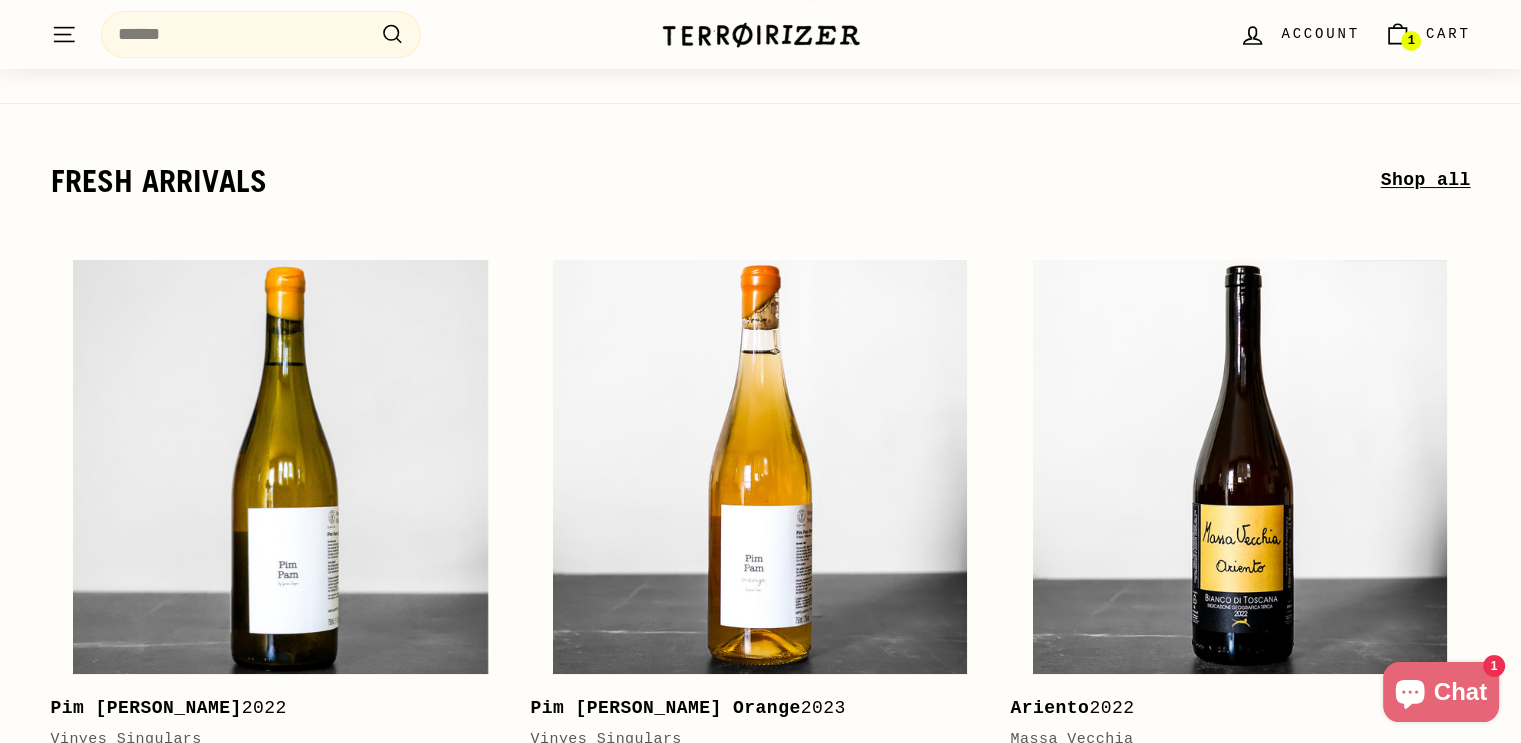 scroll, scrollTop: 0, scrollLeft: 0, axis: both 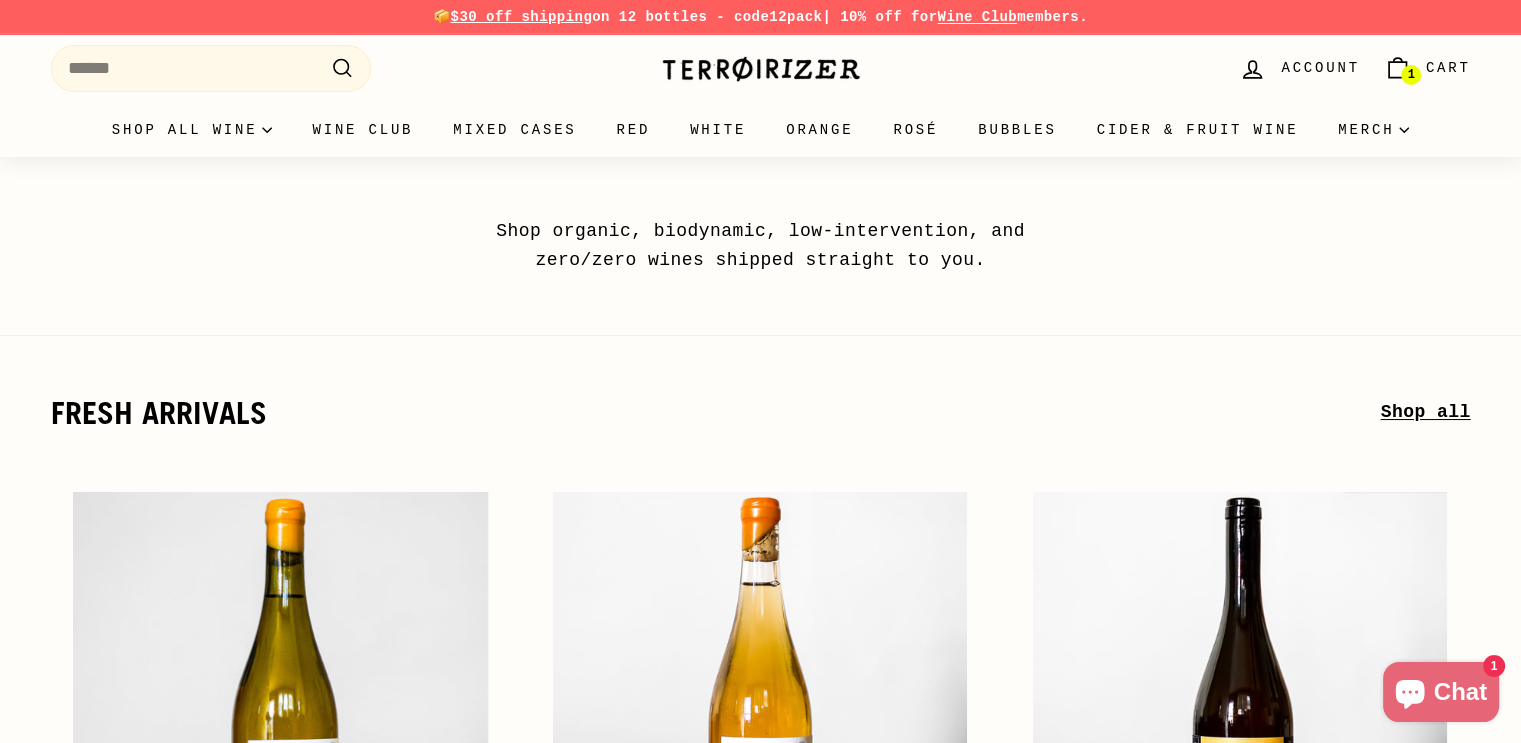 click on "Account" at bounding box center (1299, 68) 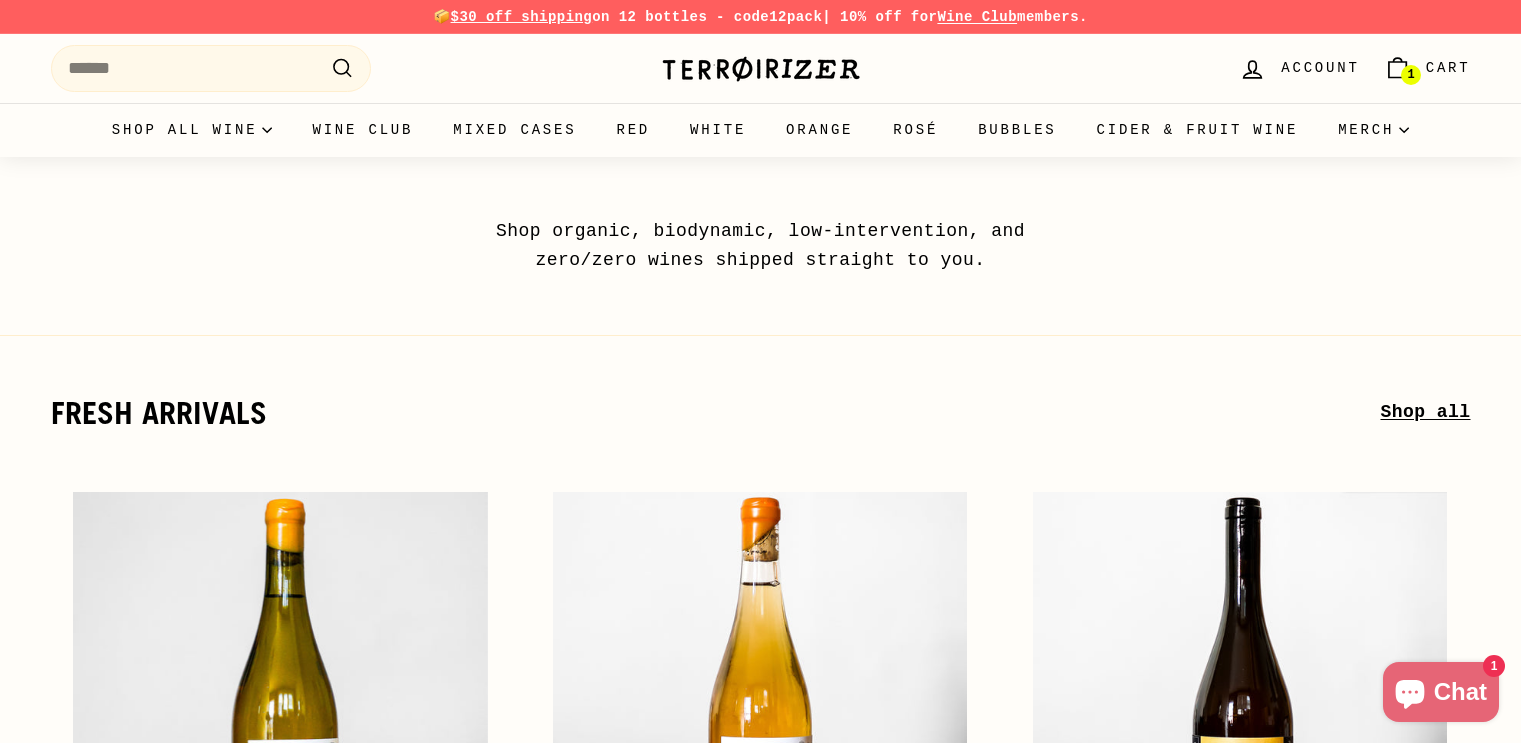 scroll, scrollTop: 0, scrollLeft: 0, axis: both 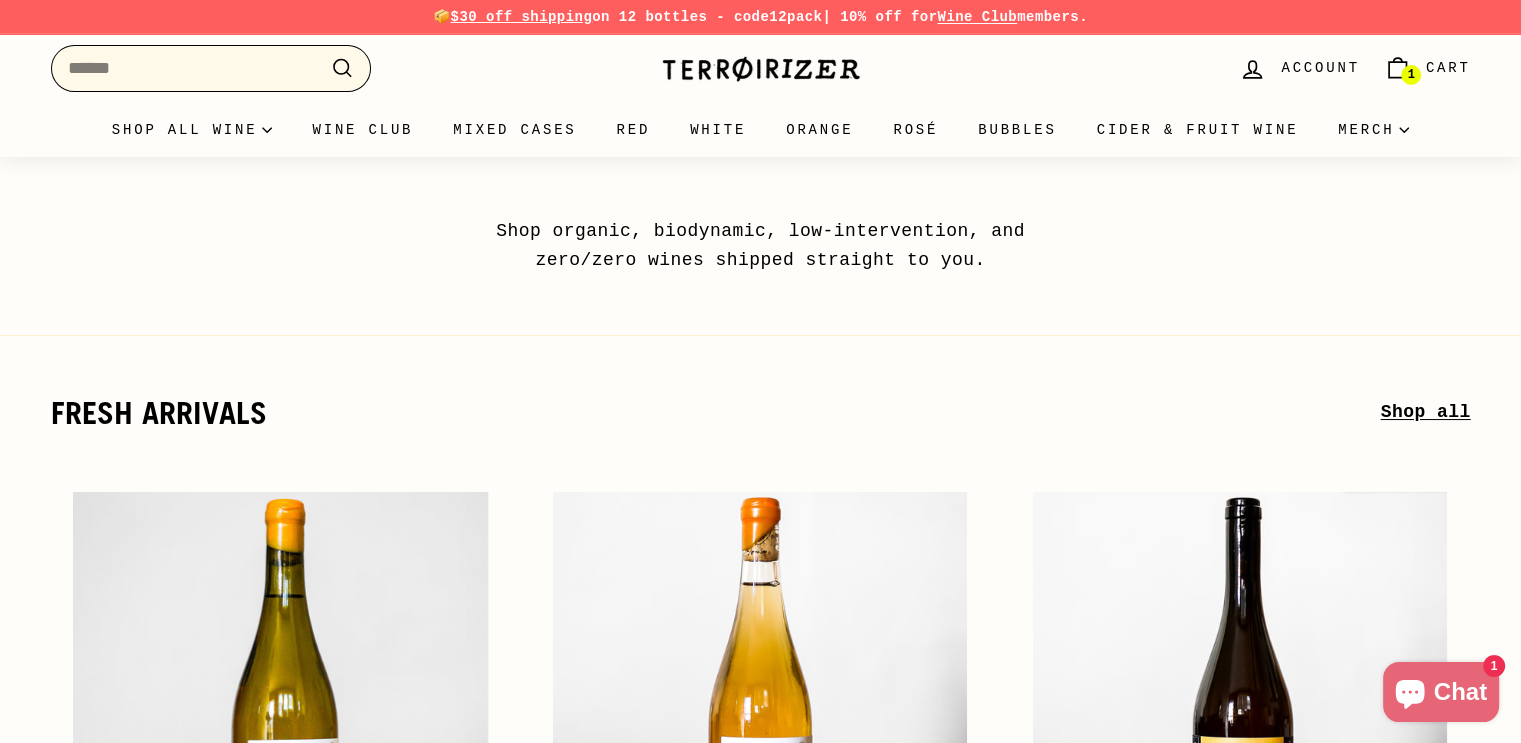 click on "Search" at bounding box center [211, 68] 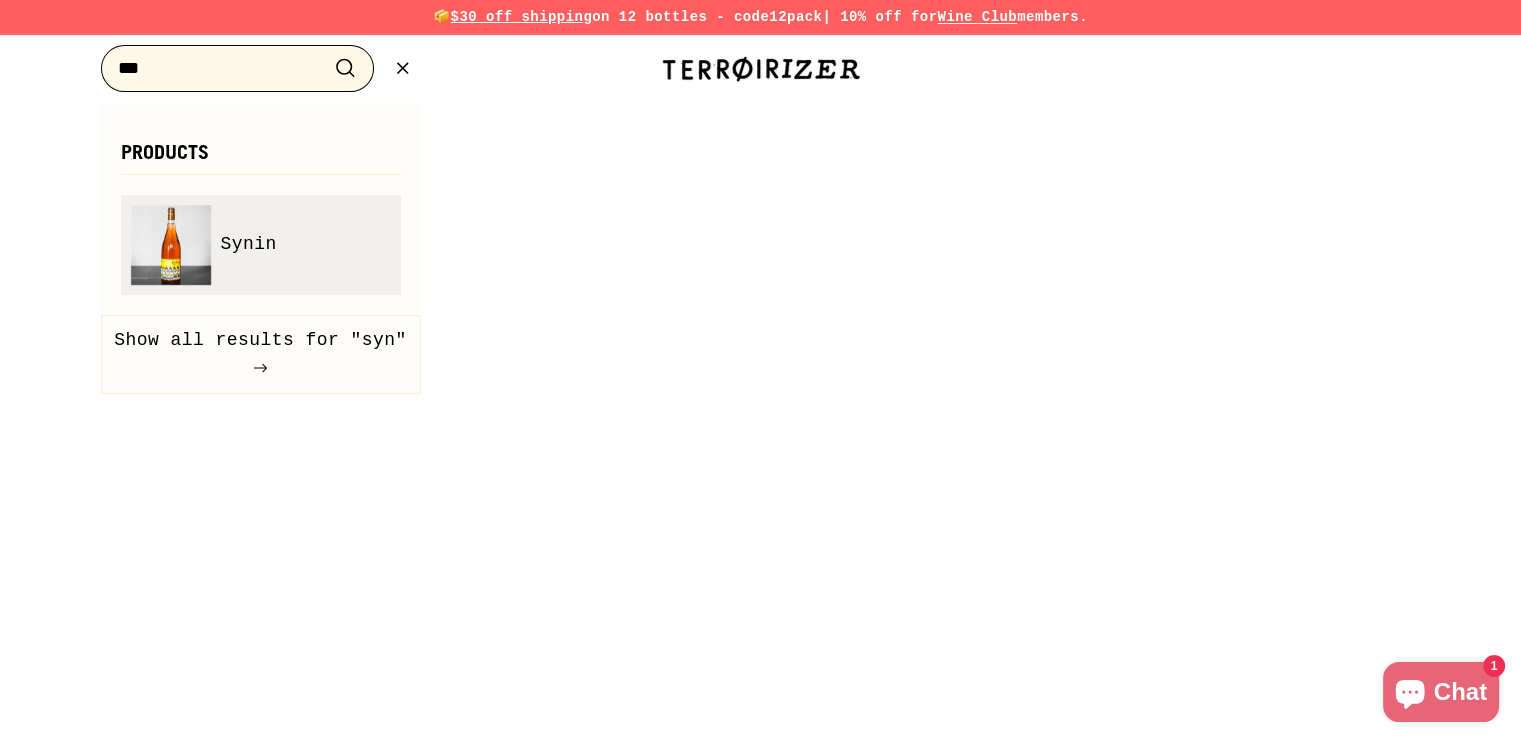 type on "***" 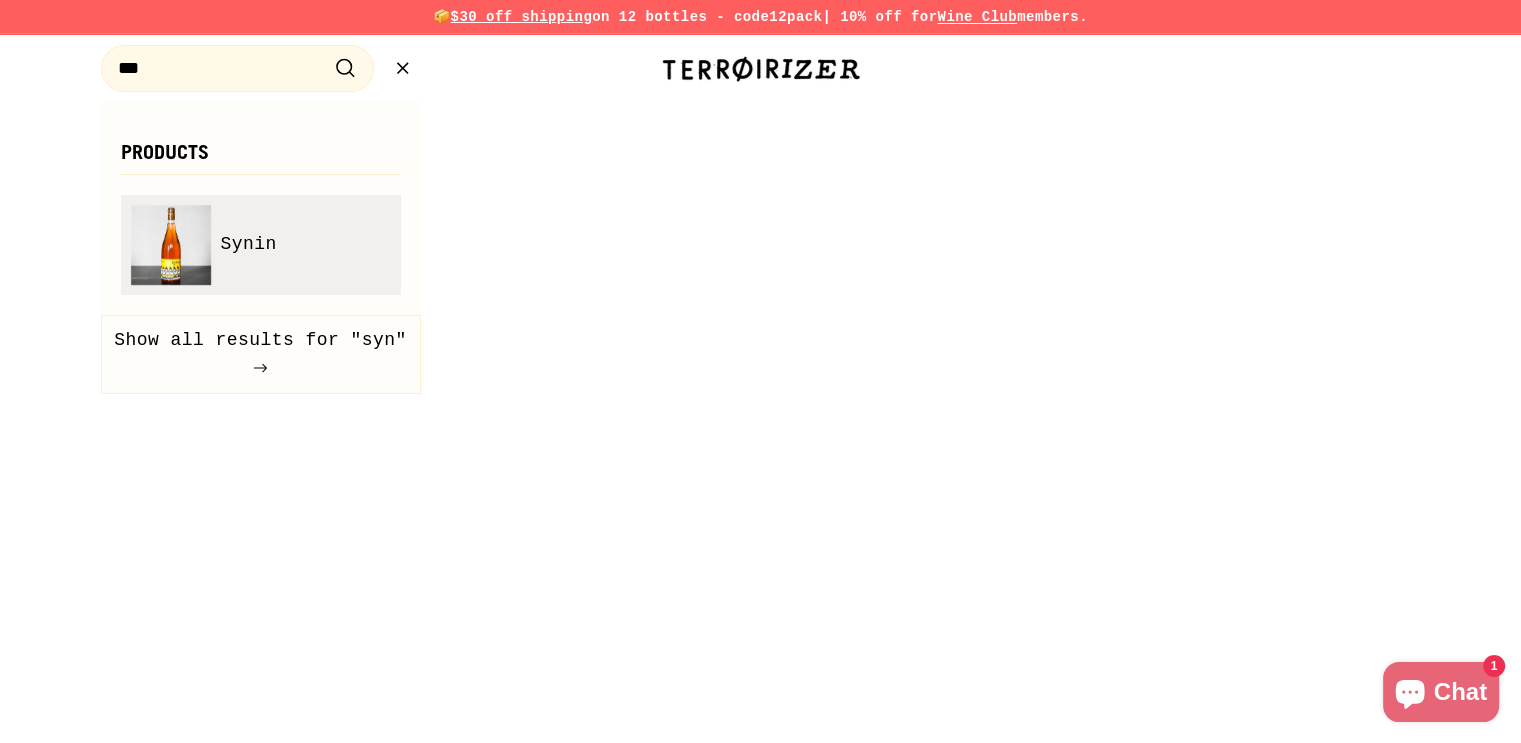 click on "Synin" at bounding box center (249, 244) 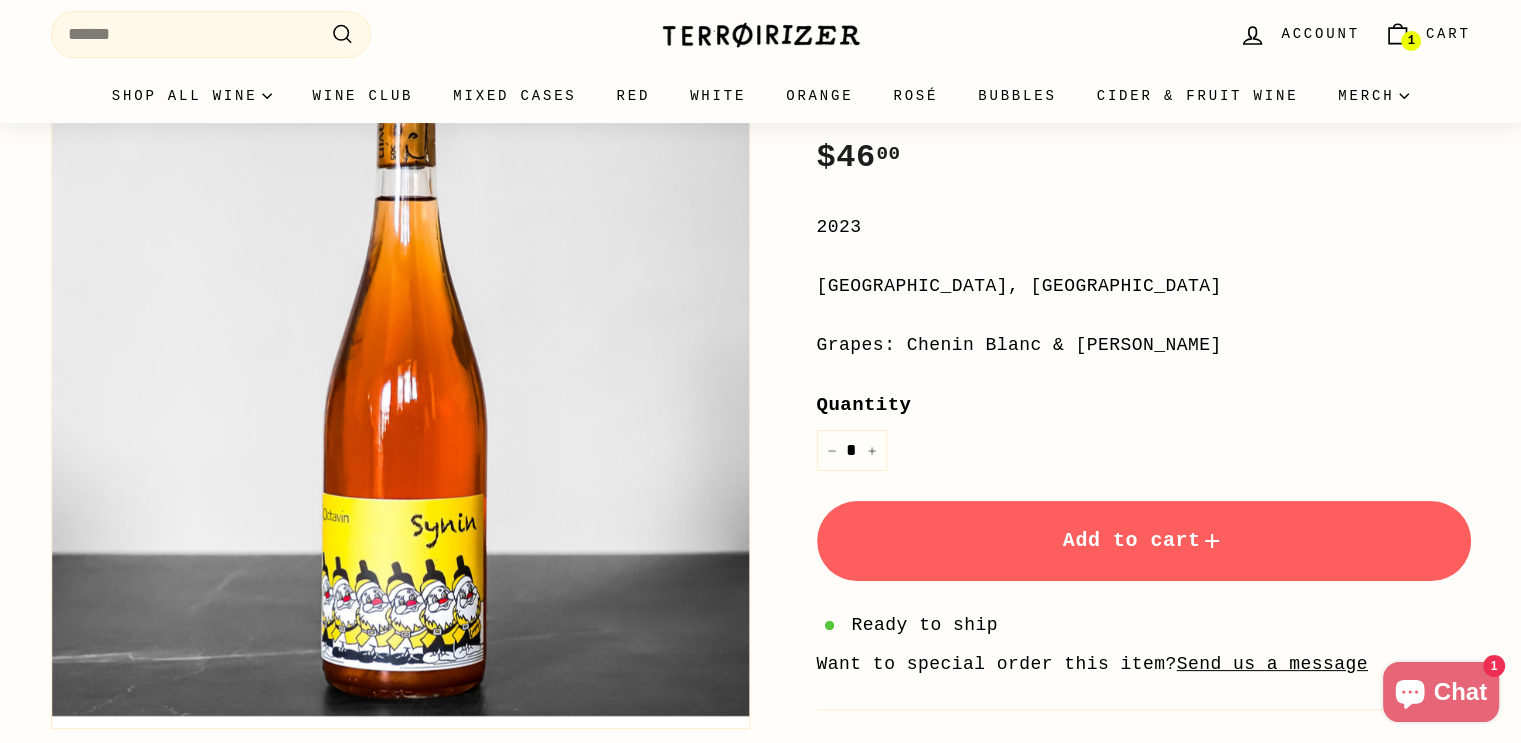 scroll, scrollTop: 444, scrollLeft: 0, axis: vertical 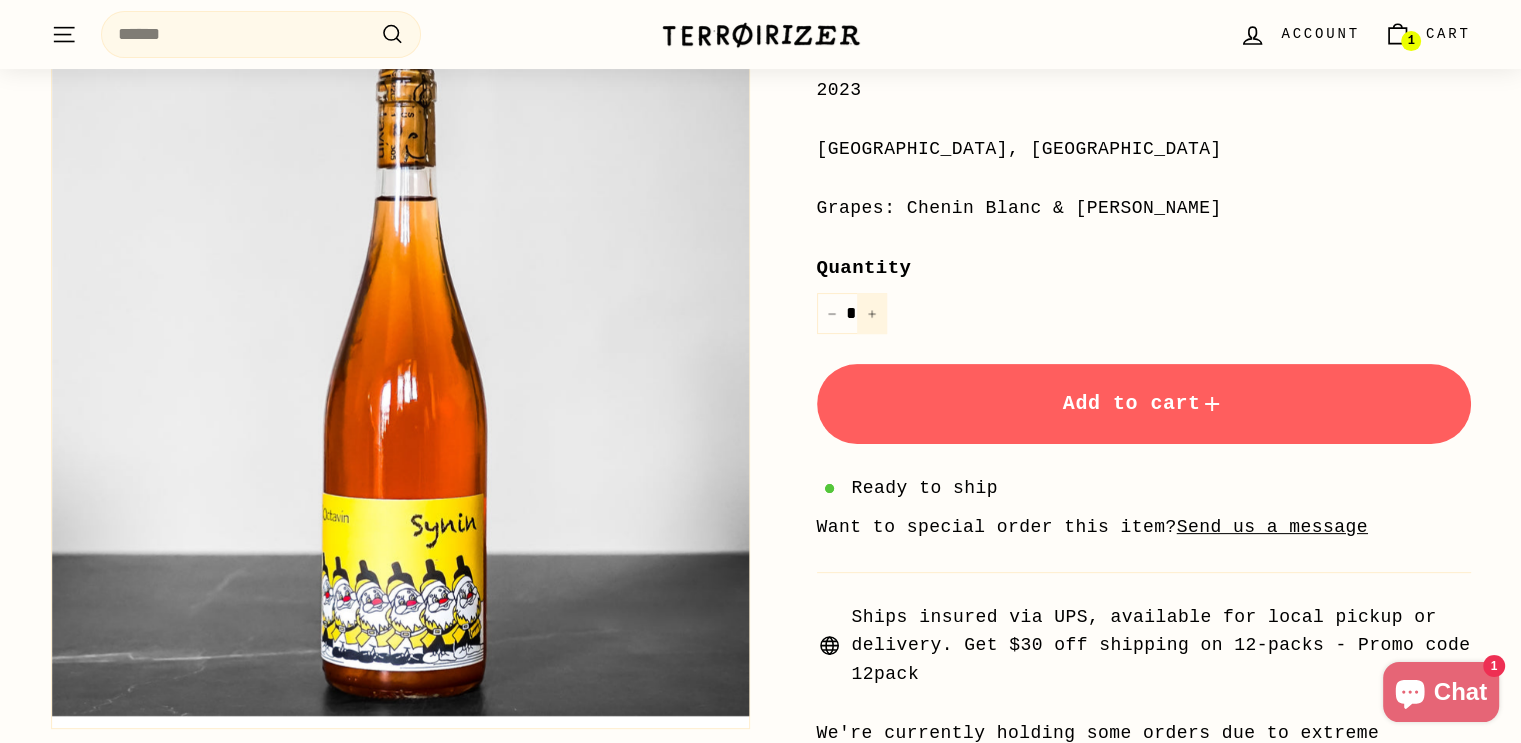 click 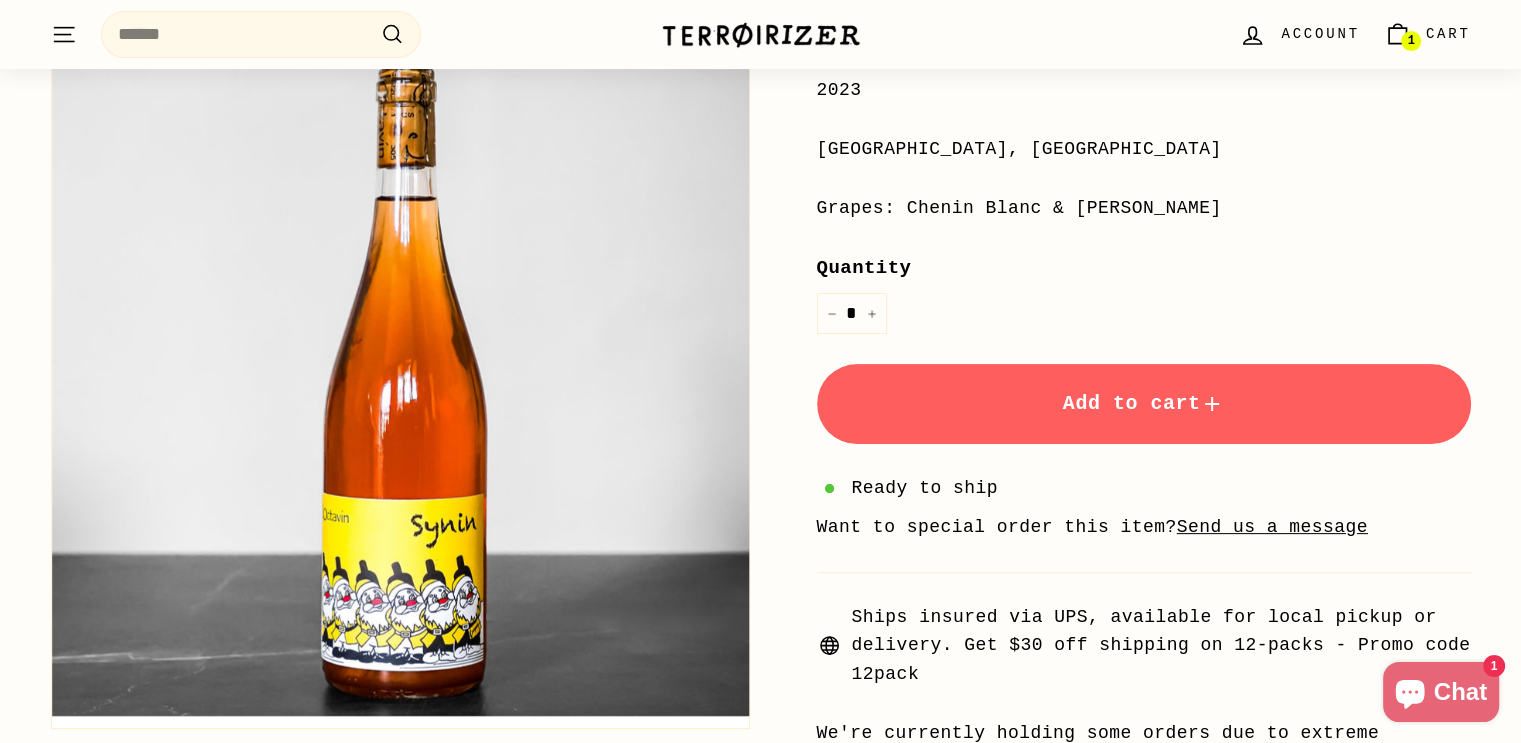 click on "Add to cart" at bounding box center (1144, 404) 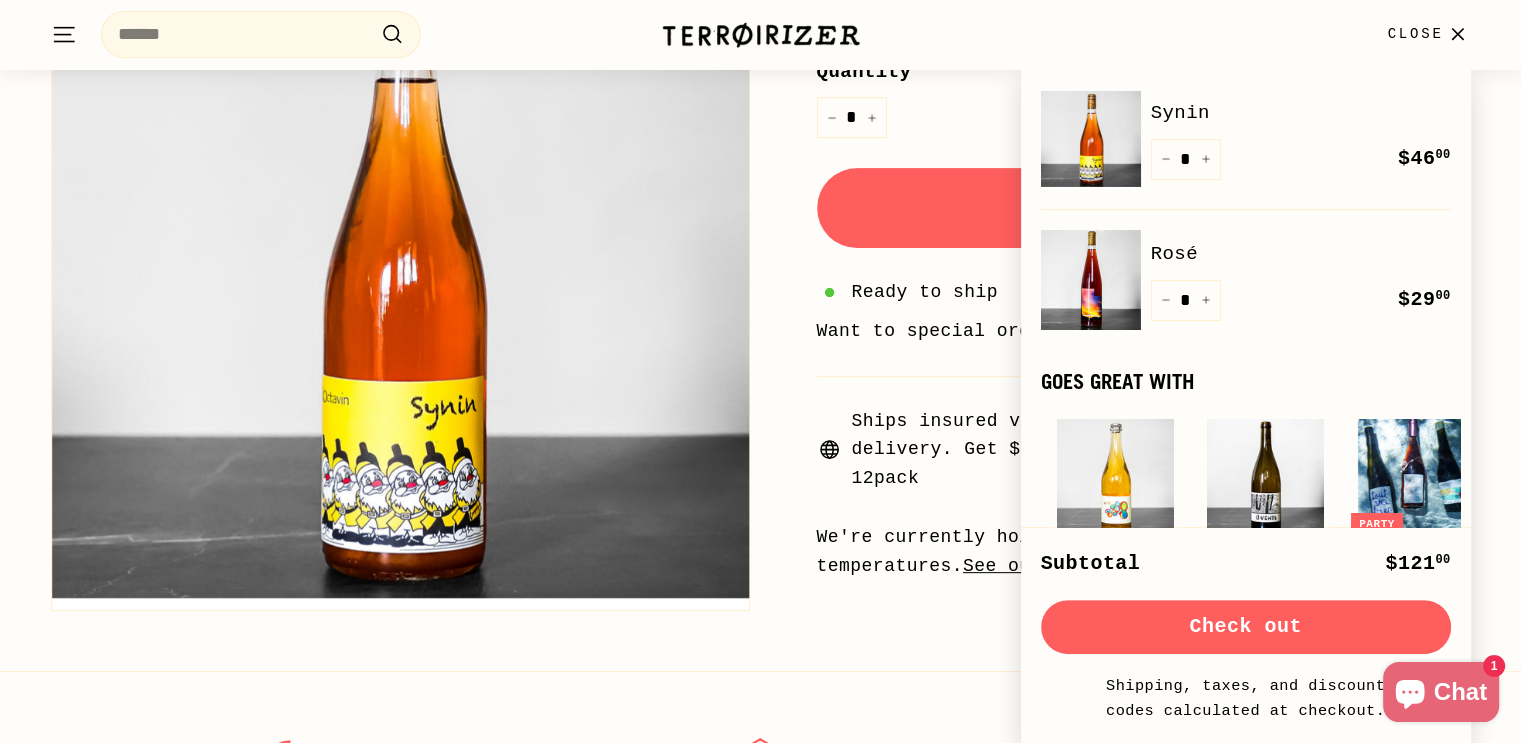 scroll, scrollTop: 645, scrollLeft: 0, axis: vertical 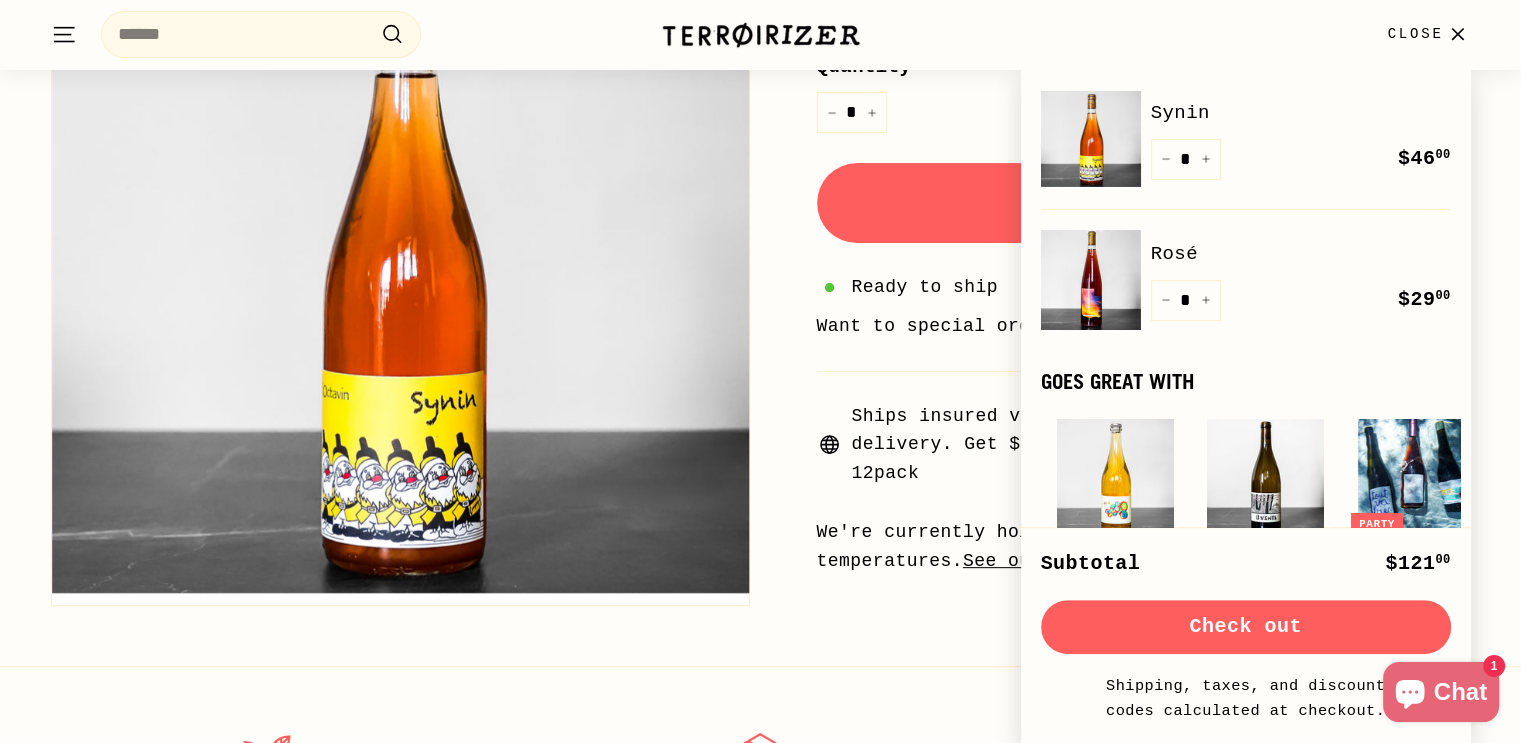 click on "**********" at bounding box center (1144, 165) 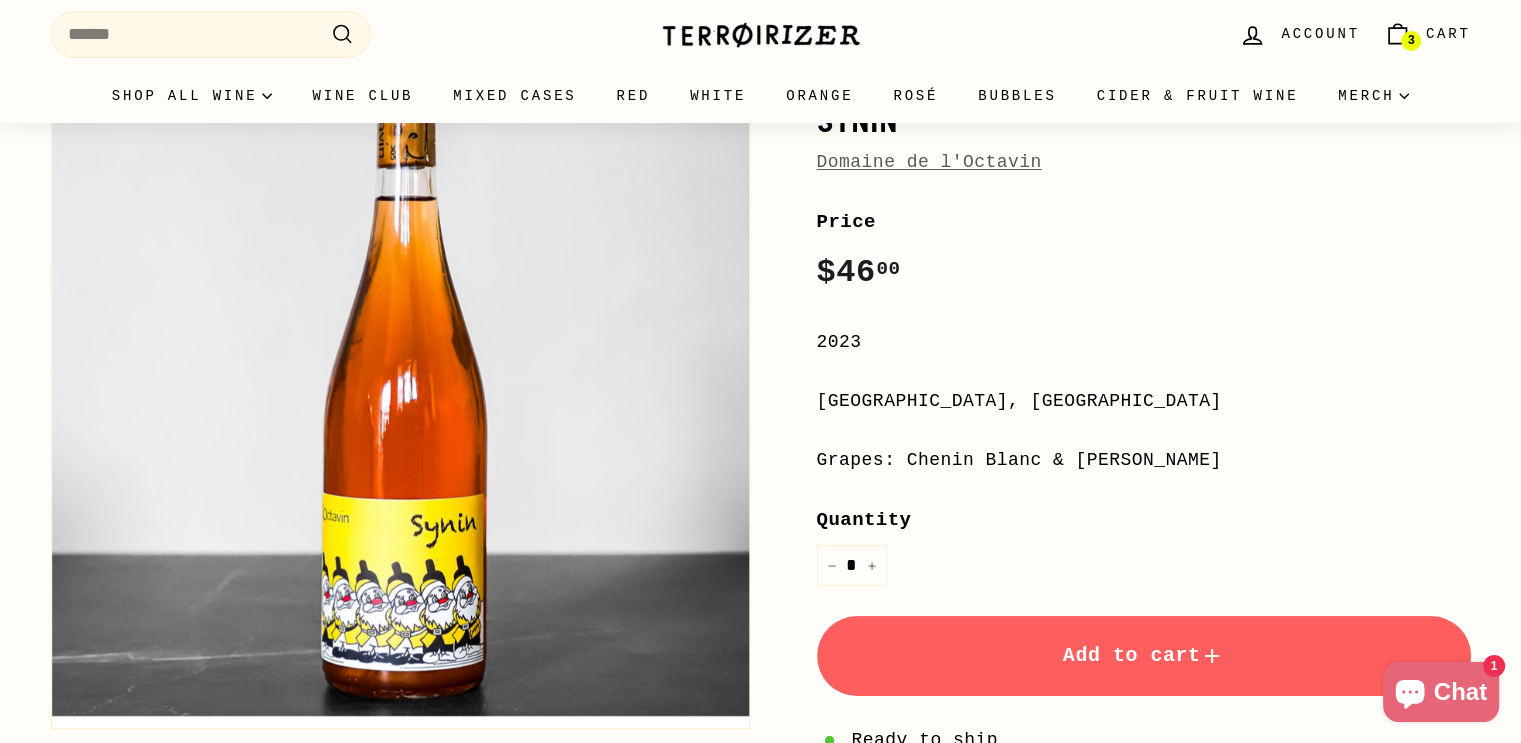 scroll, scrollTop: 0, scrollLeft: 0, axis: both 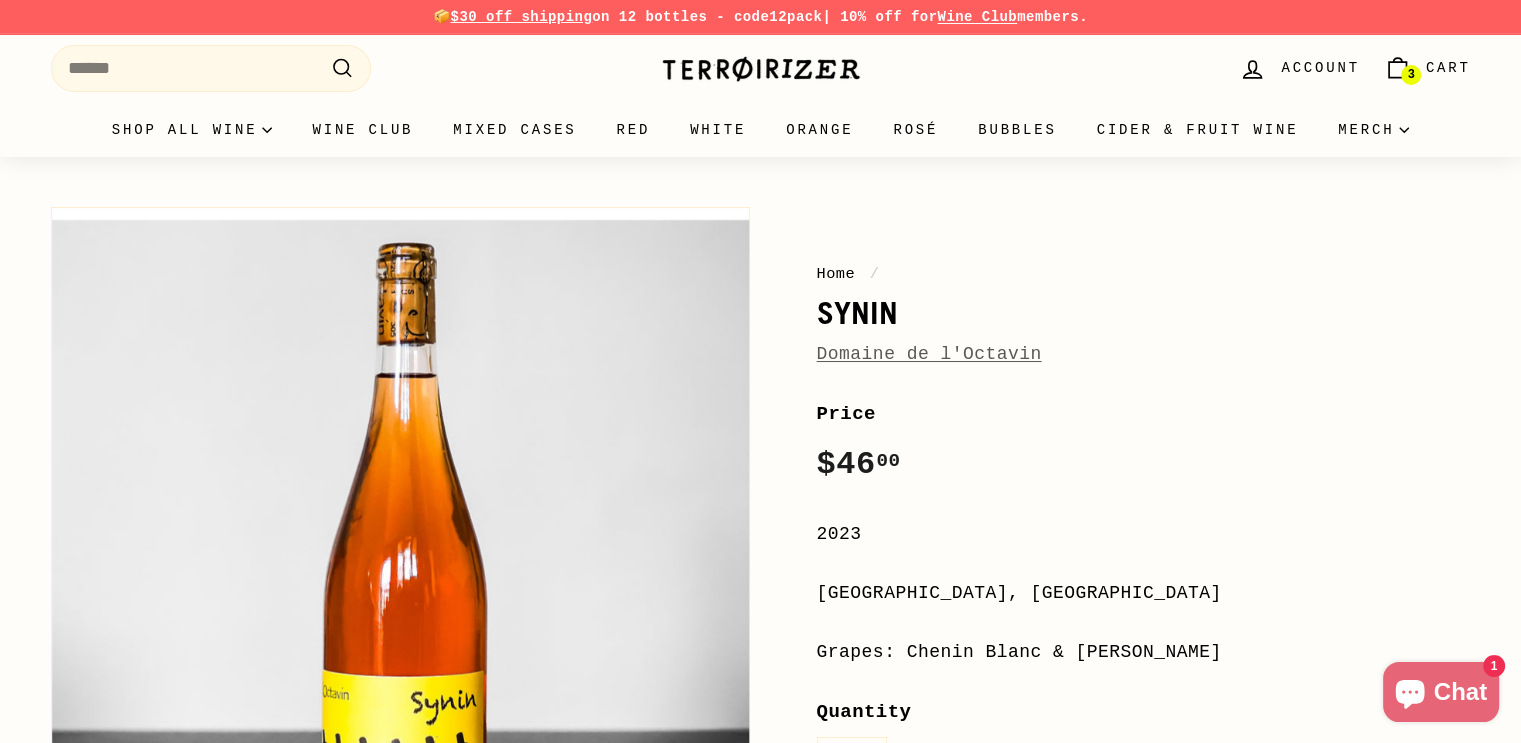 click on "Domaine de l'Octavin" at bounding box center [929, 354] 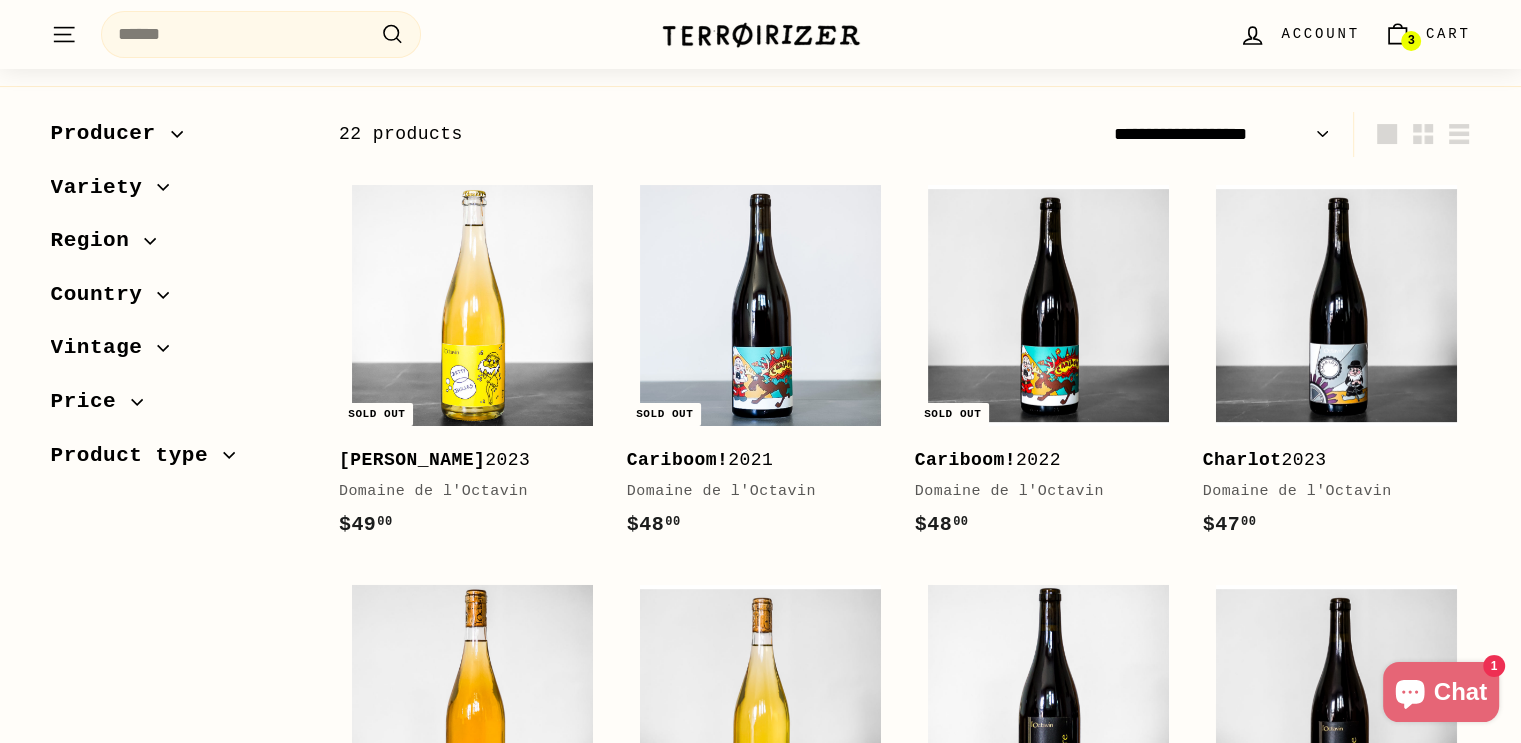scroll, scrollTop: 214, scrollLeft: 0, axis: vertical 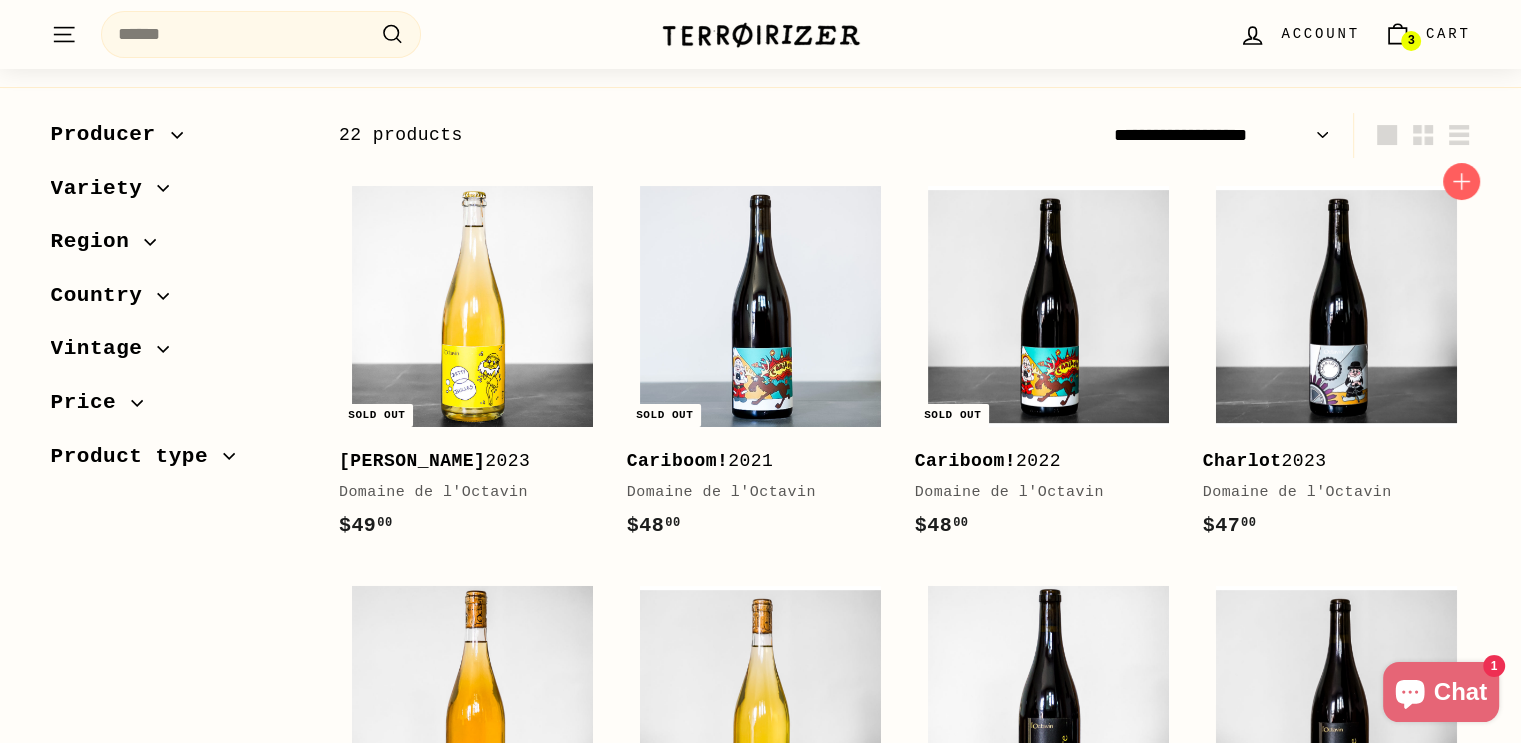 click at bounding box center (1336, 306) 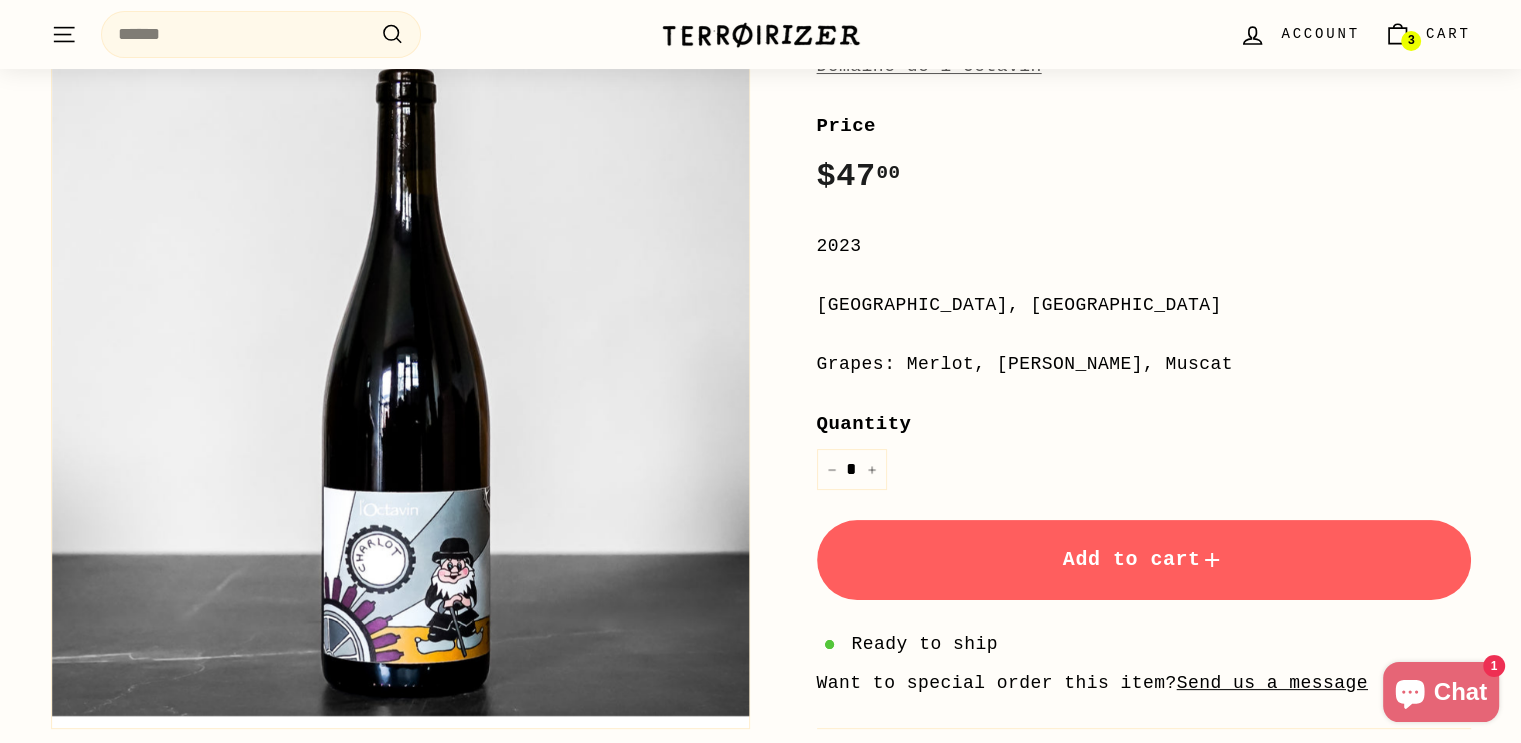 scroll, scrollTop: 0, scrollLeft: 0, axis: both 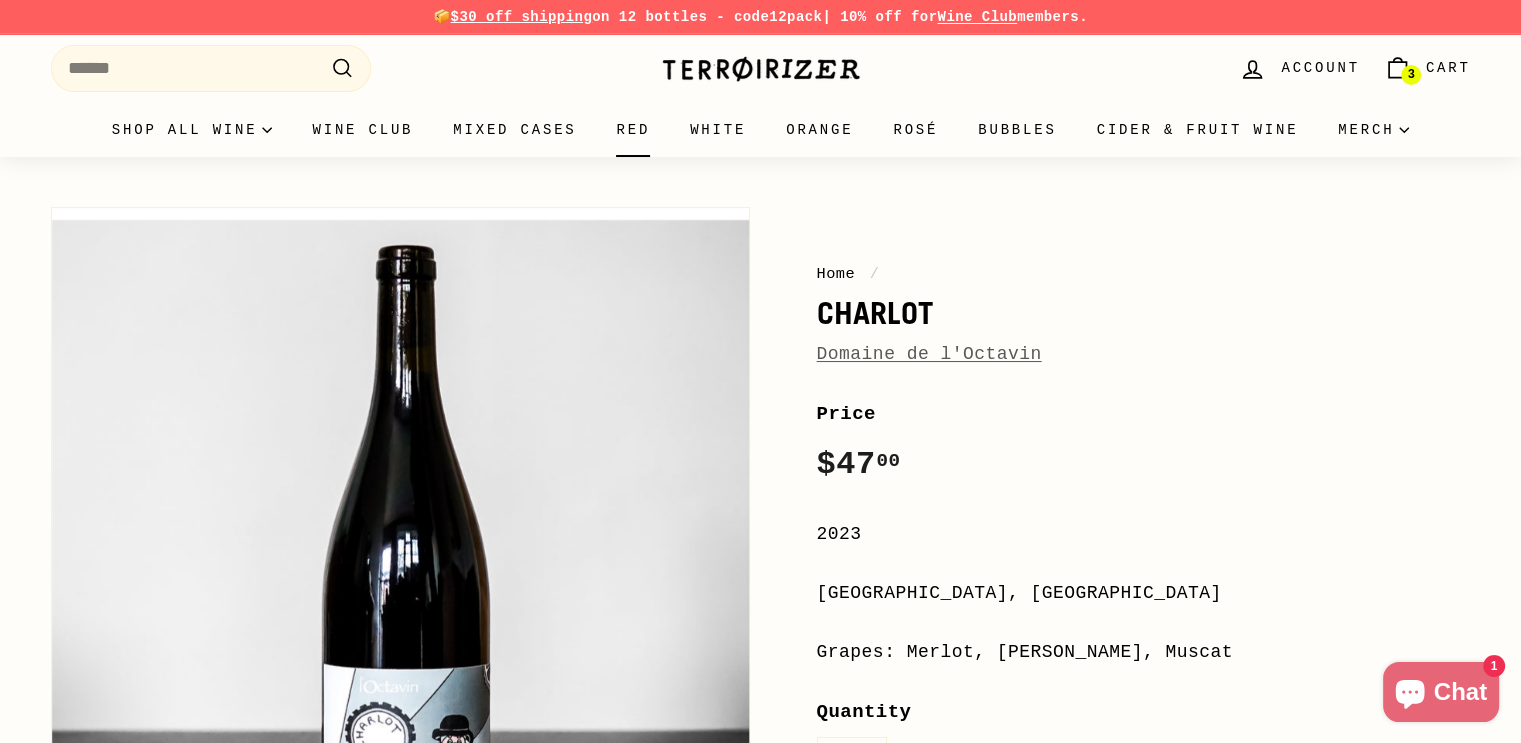 click on "Red" at bounding box center [633, 130] 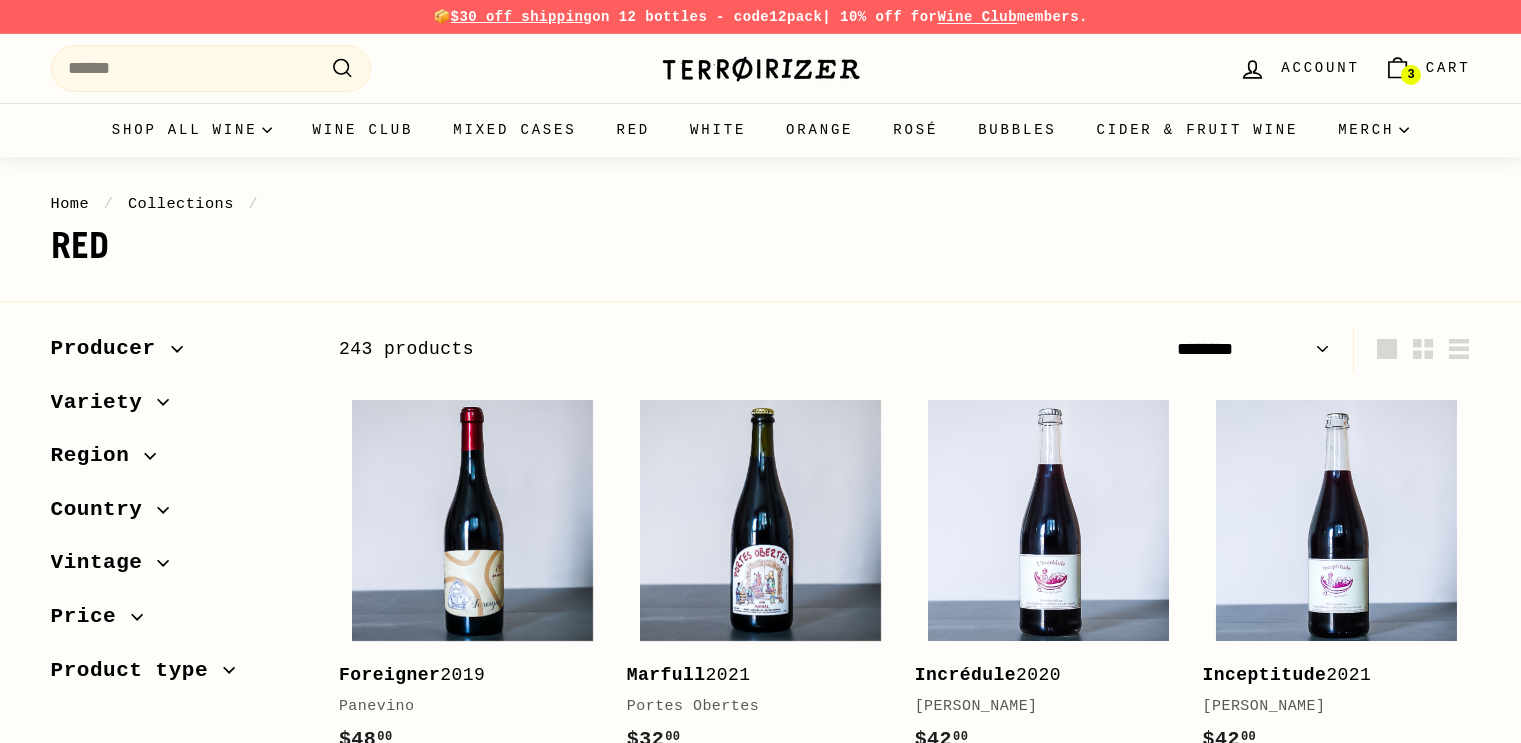 select on "******" 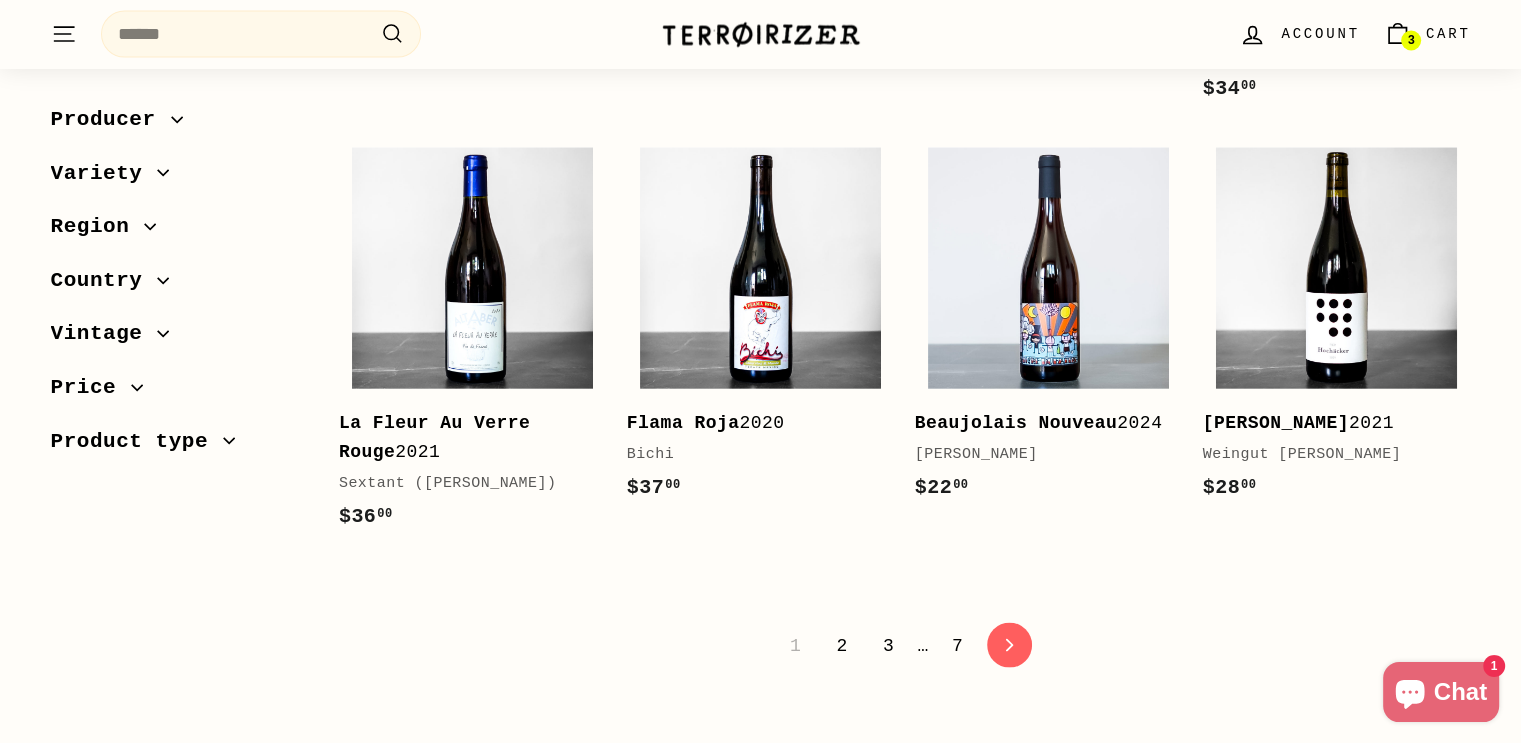 scroll, scrollTop: 4077, scrollLeft: 0, axis: vertical 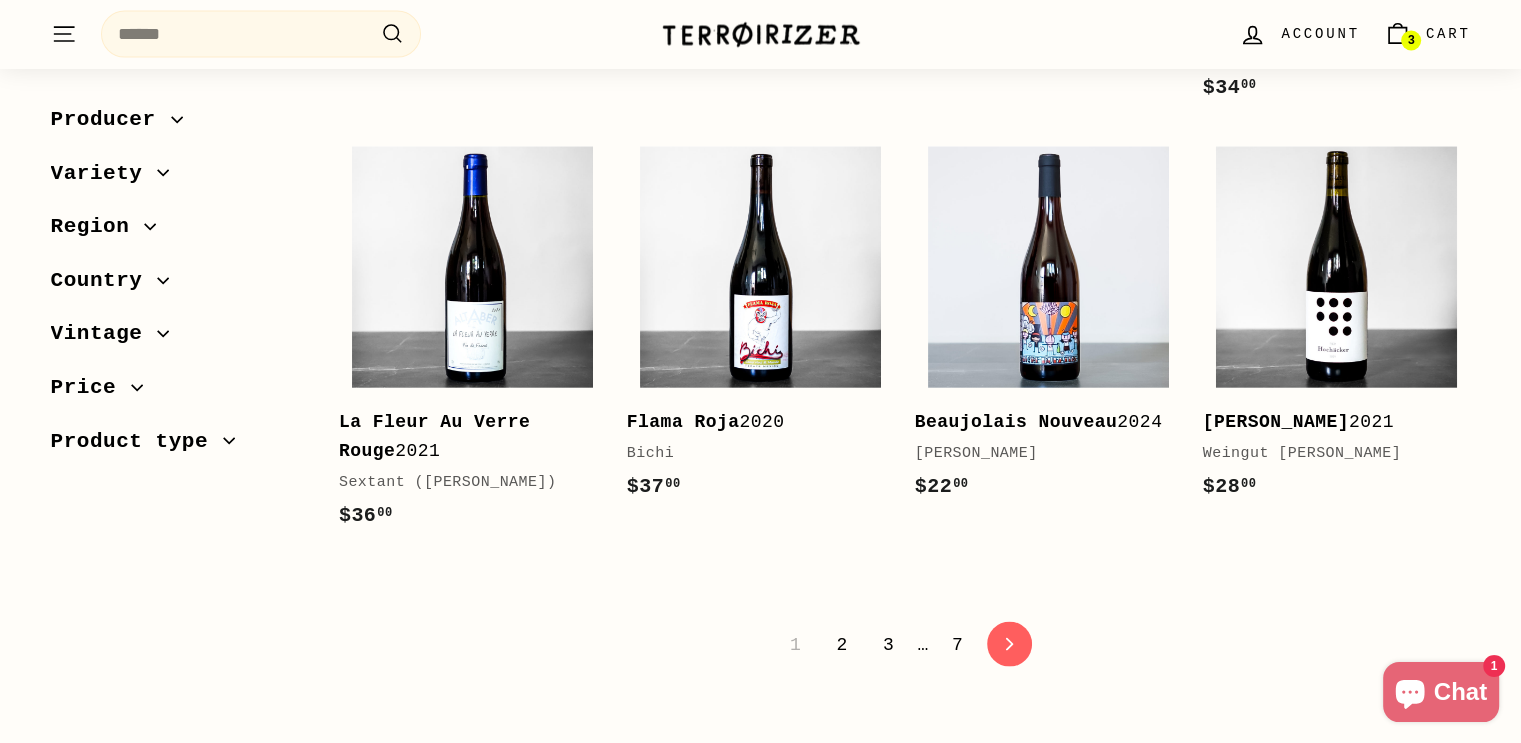 click on "2" at bounding box center (841, 645) 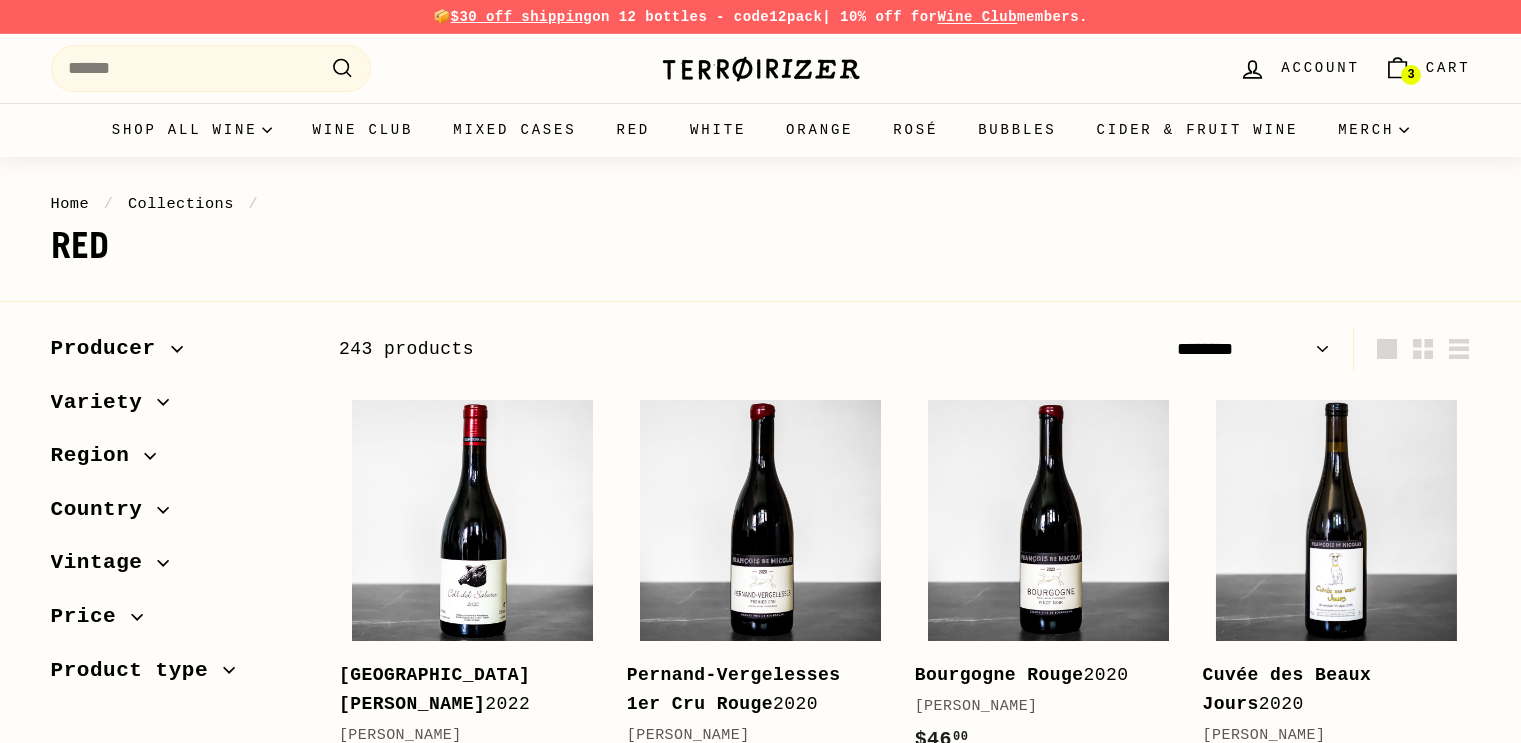 select on "******" 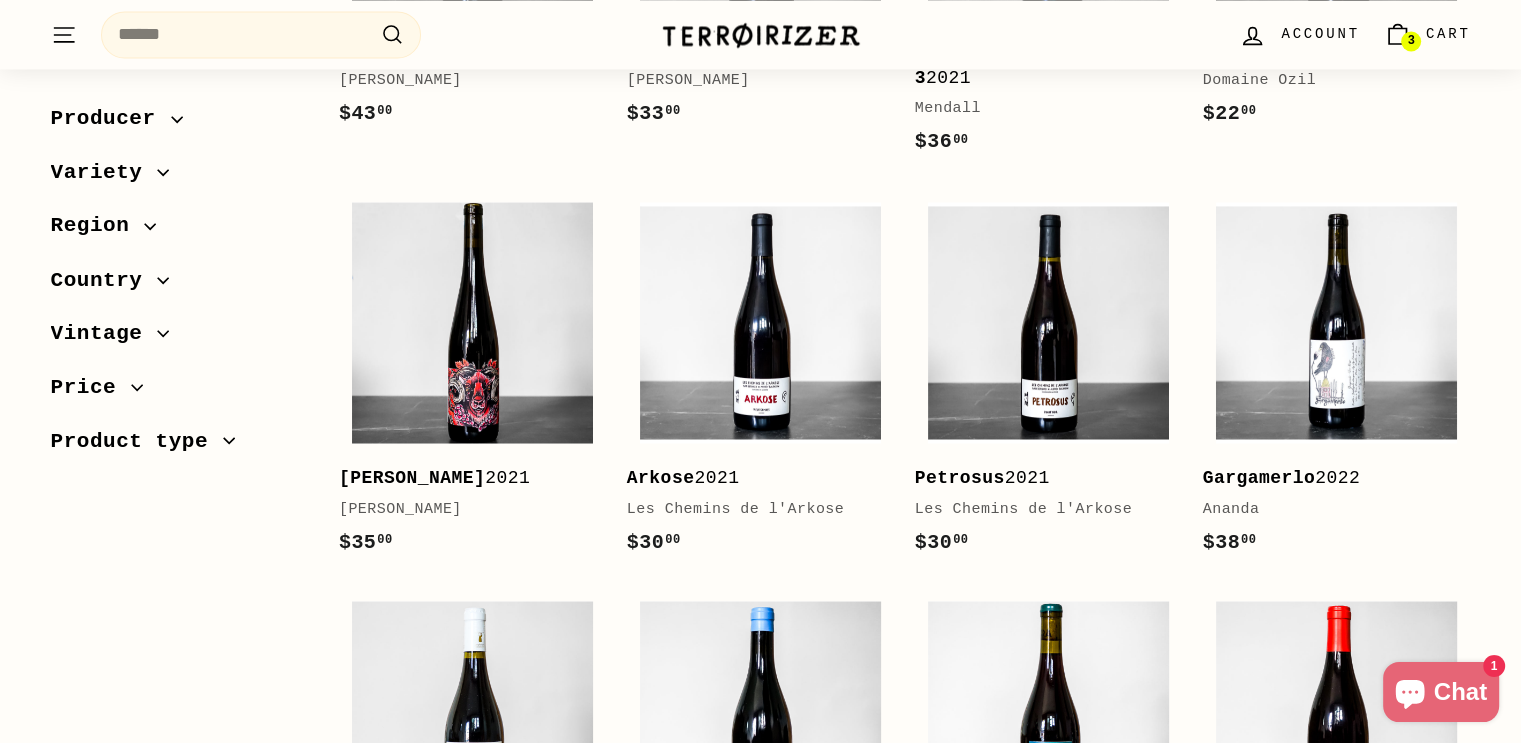 scroll, scrollTop: 3541, scrollLeft: 0, axis: vertical 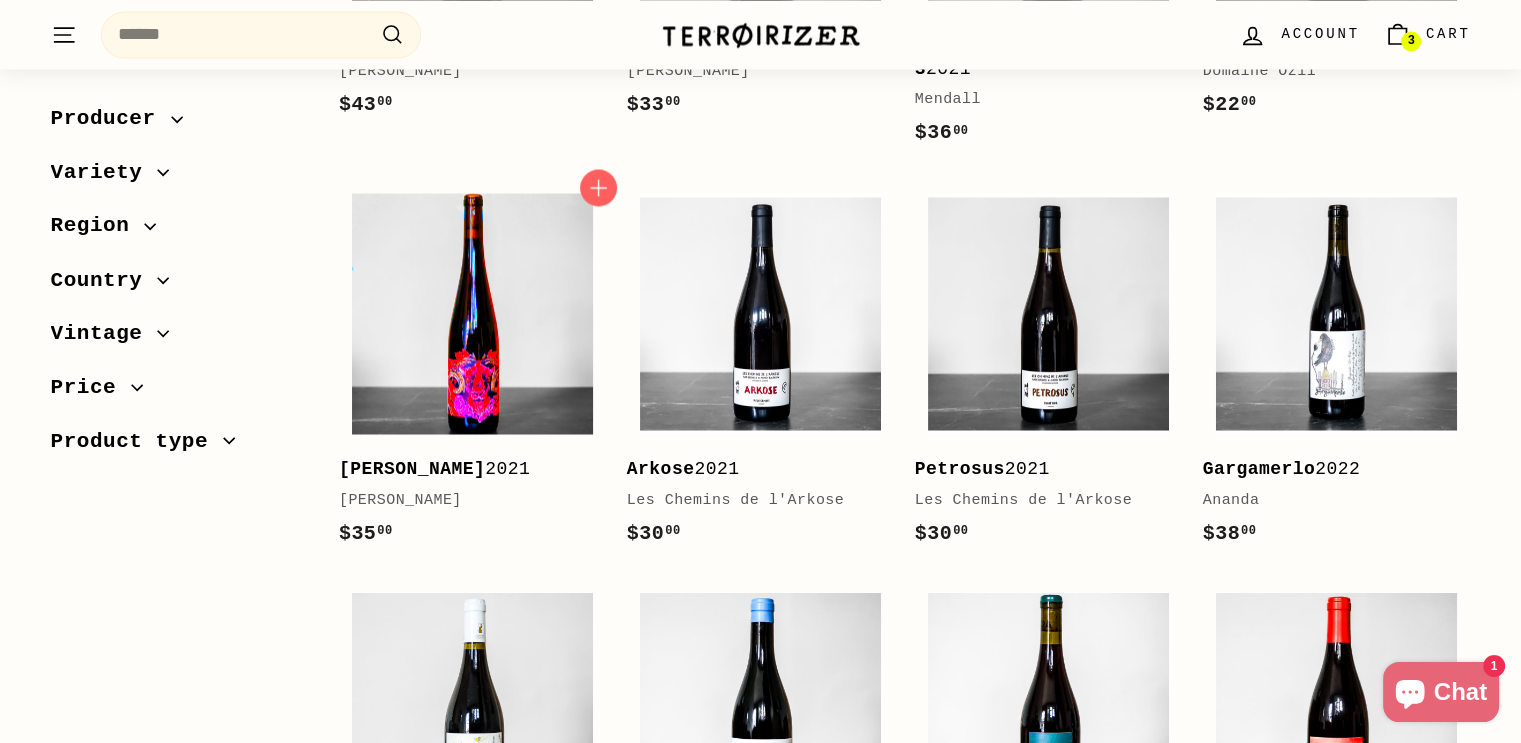 click at bounding box center [472, 313] 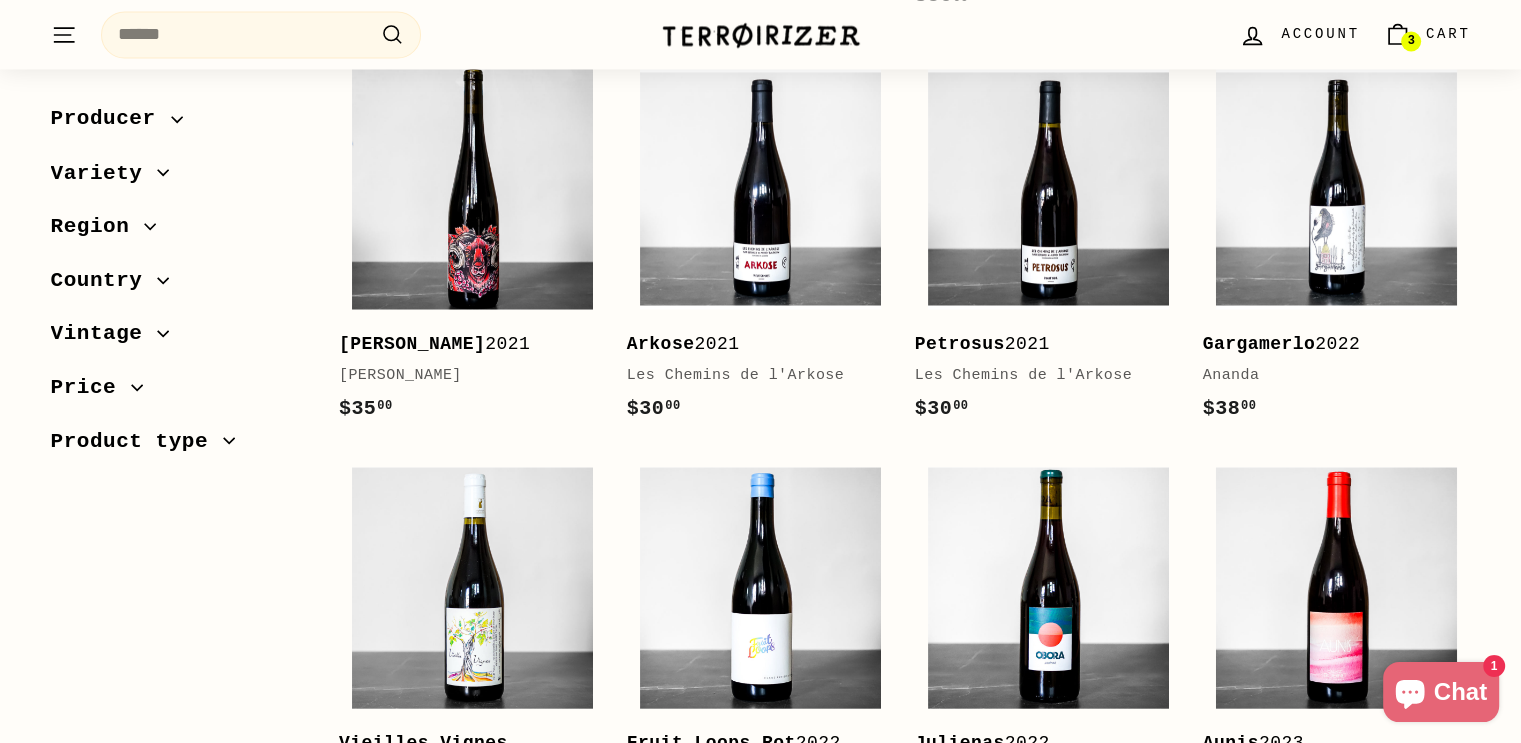 scroll, scrollTop: 3662, scrollLeft: 0, axis: vertical 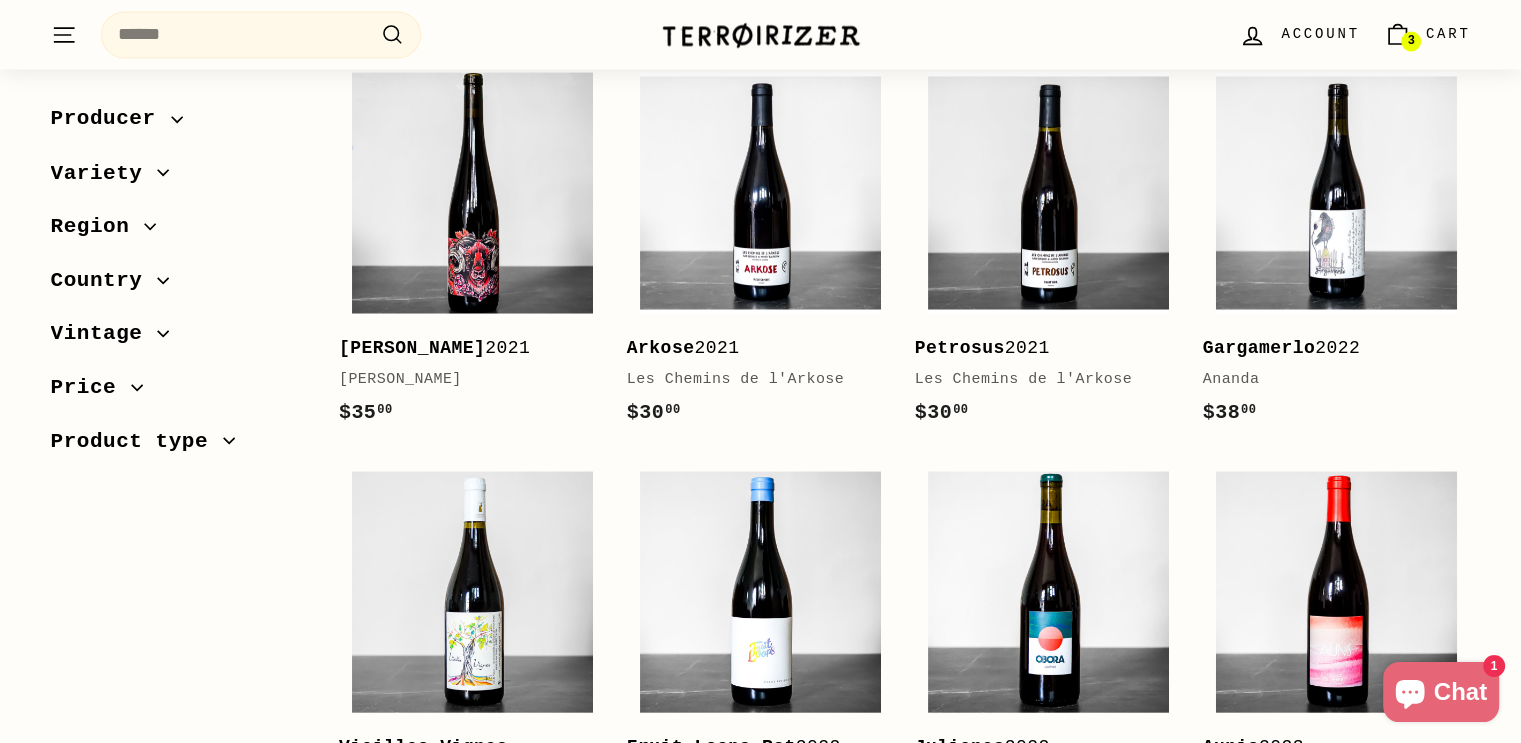 click on "3" at bounding box center (1410, 41) 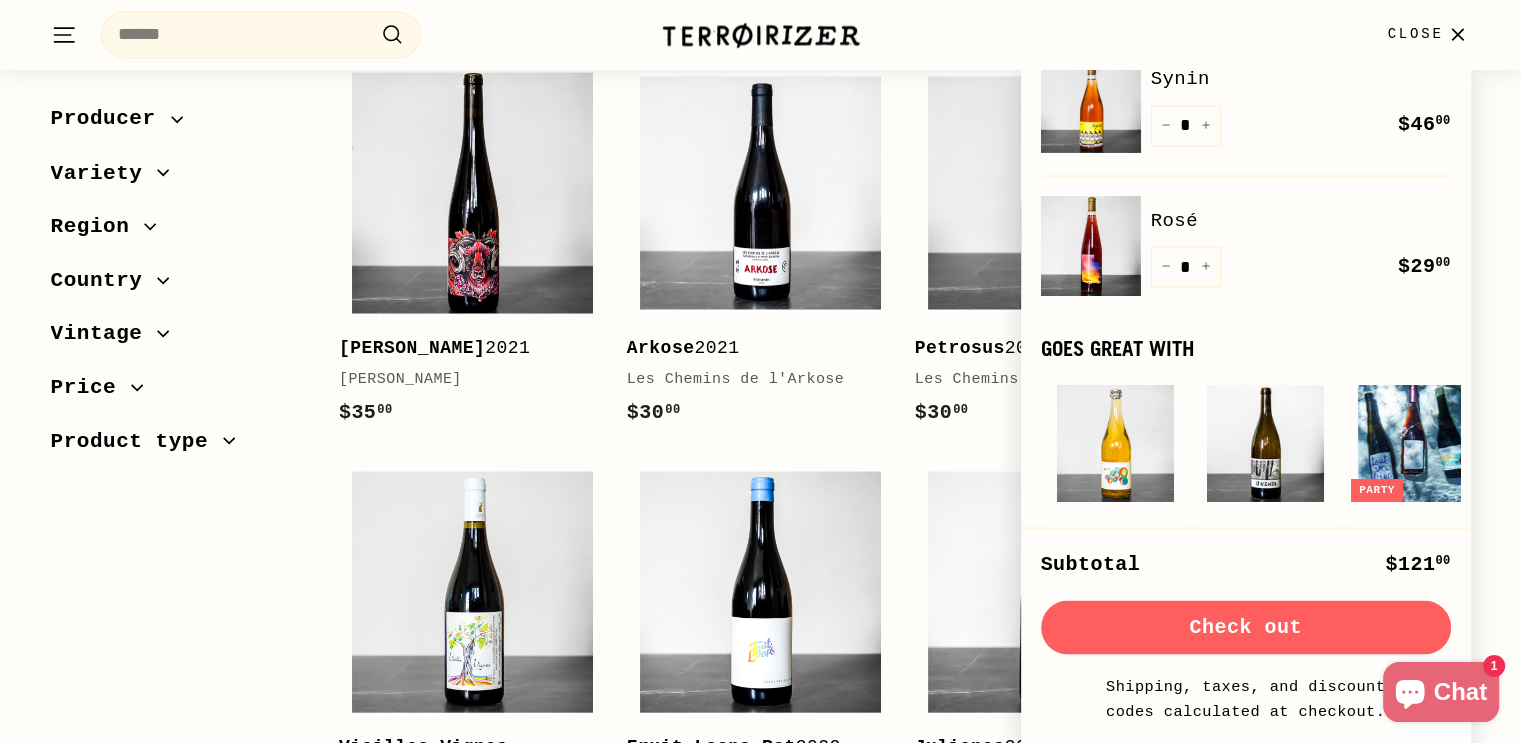 scroll, scrollTop: 0, scrollLeft: 0, axis: both 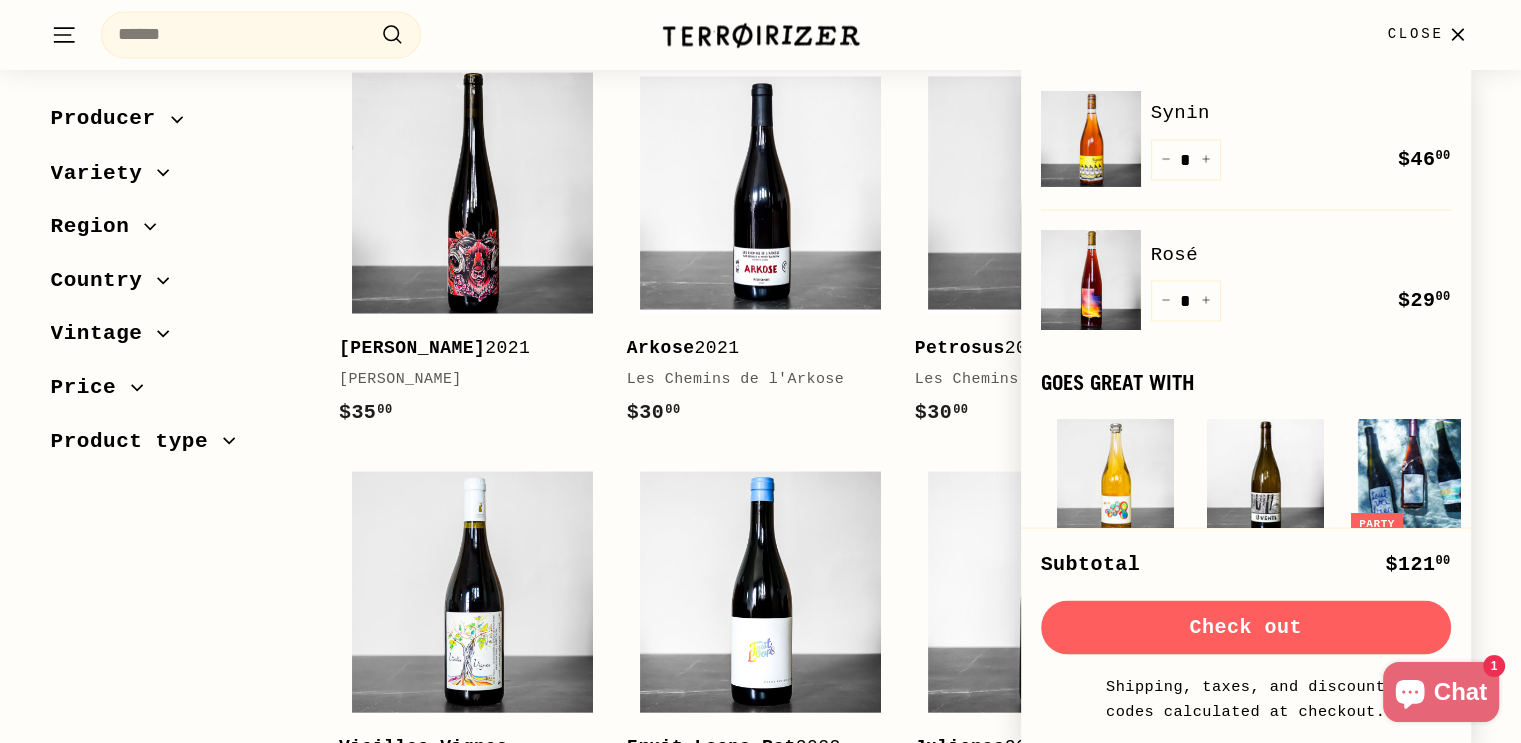 click on "Sort
Featured
Best selling
Alphabetically, A-Z
Alphabetically, Z-A
Price, low to high
Price, high to low
Date, old to new
Date, new to old
Producer
2Naturkinder  (1)
Ananda" at bounding box center [750, -1142] 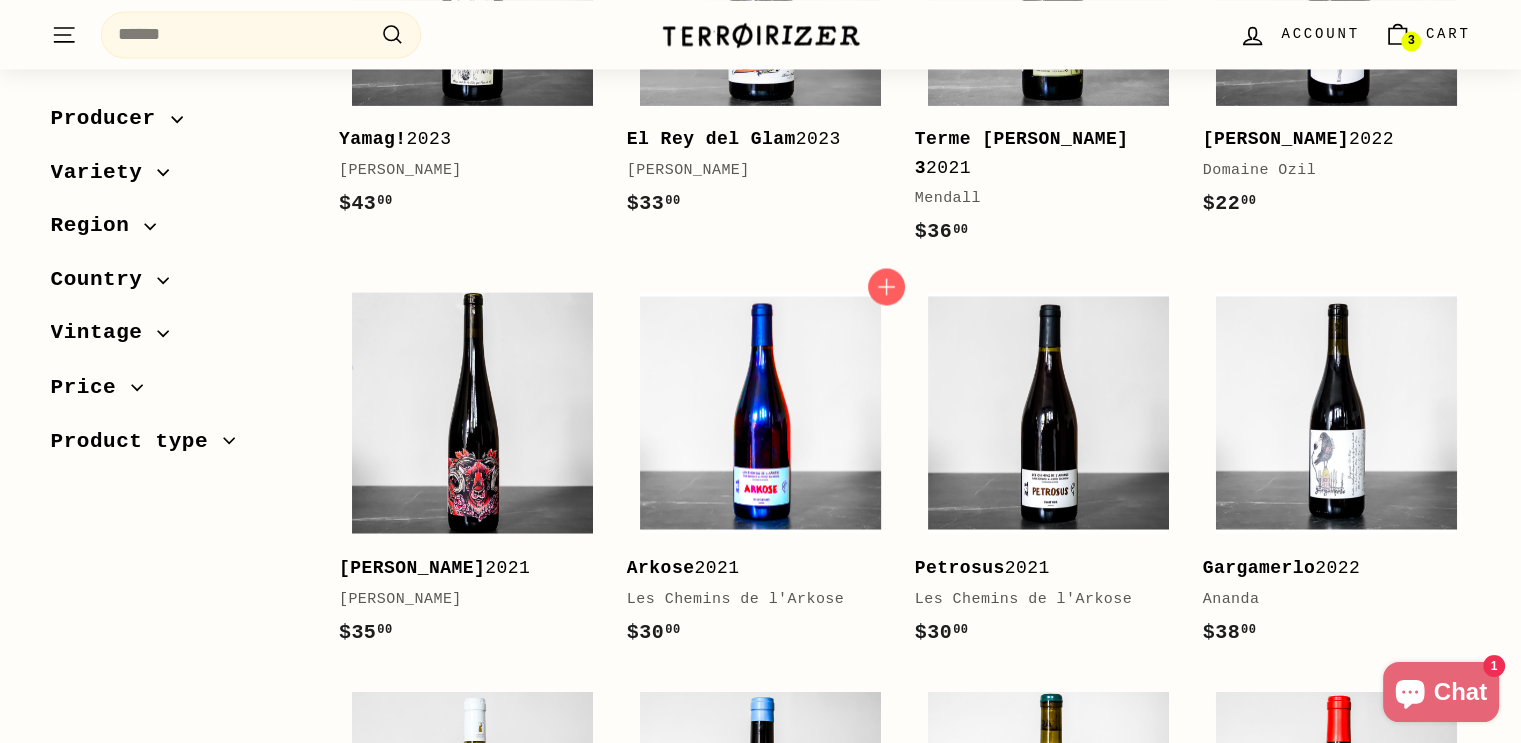scroll, scrollTop: 3440, scrollLeft: 0, axis: vertical 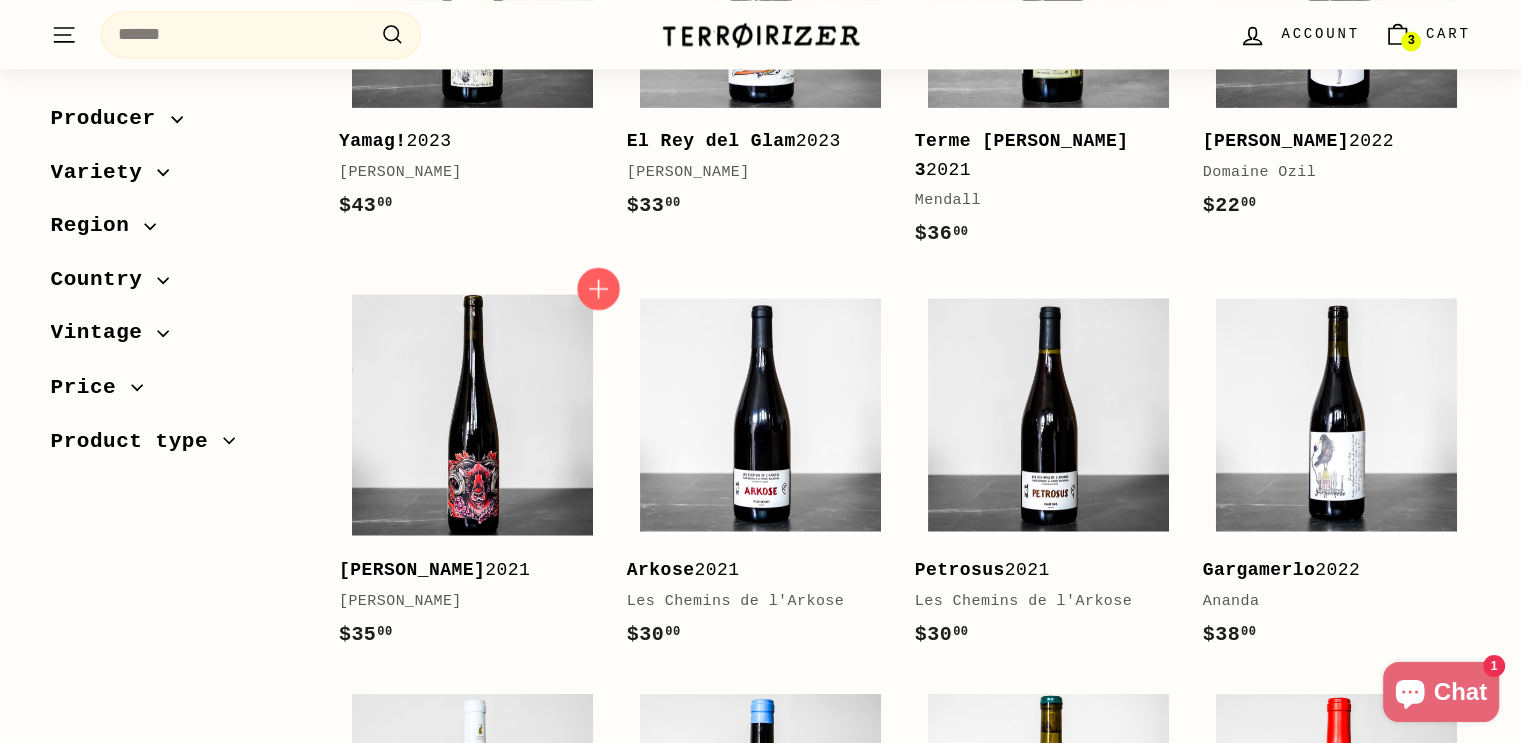 click 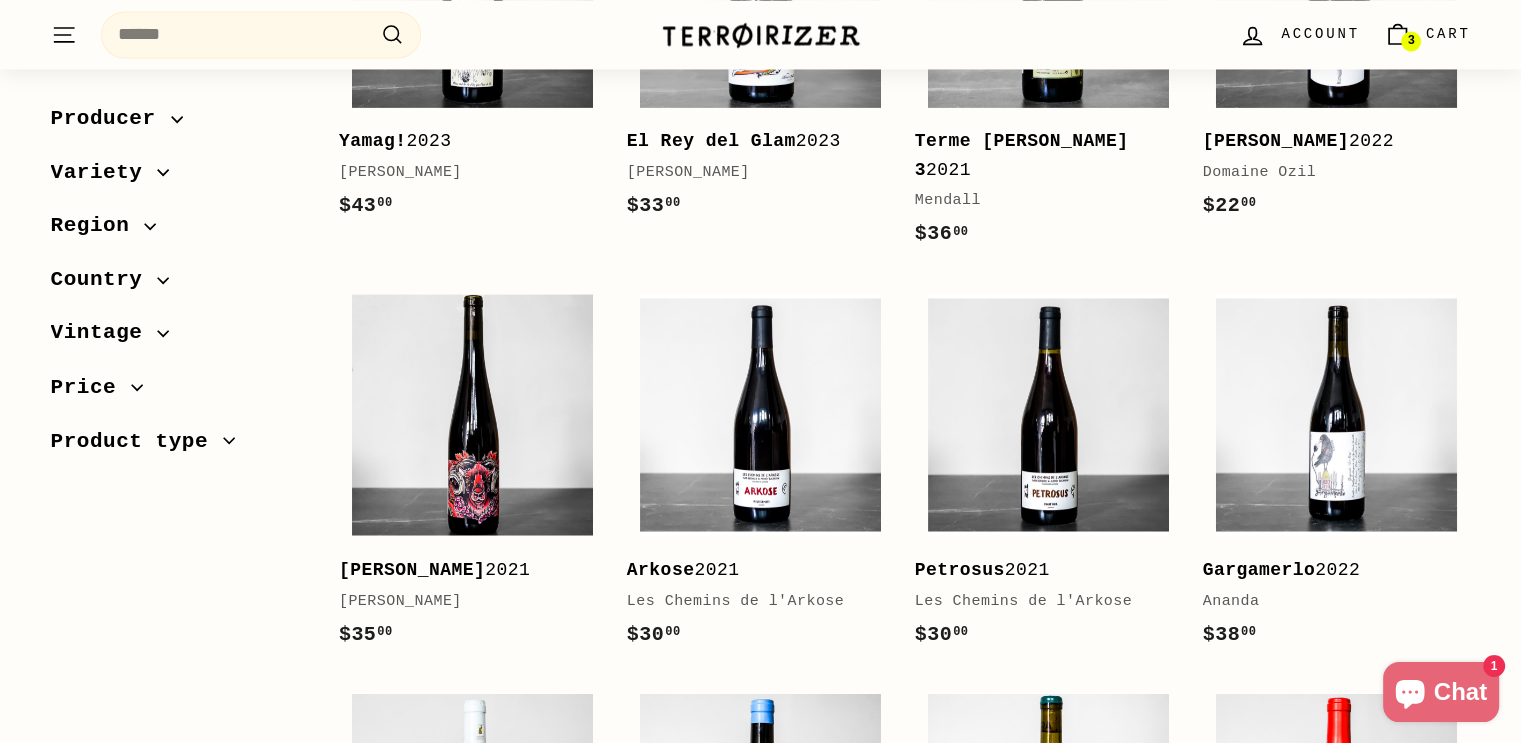 click 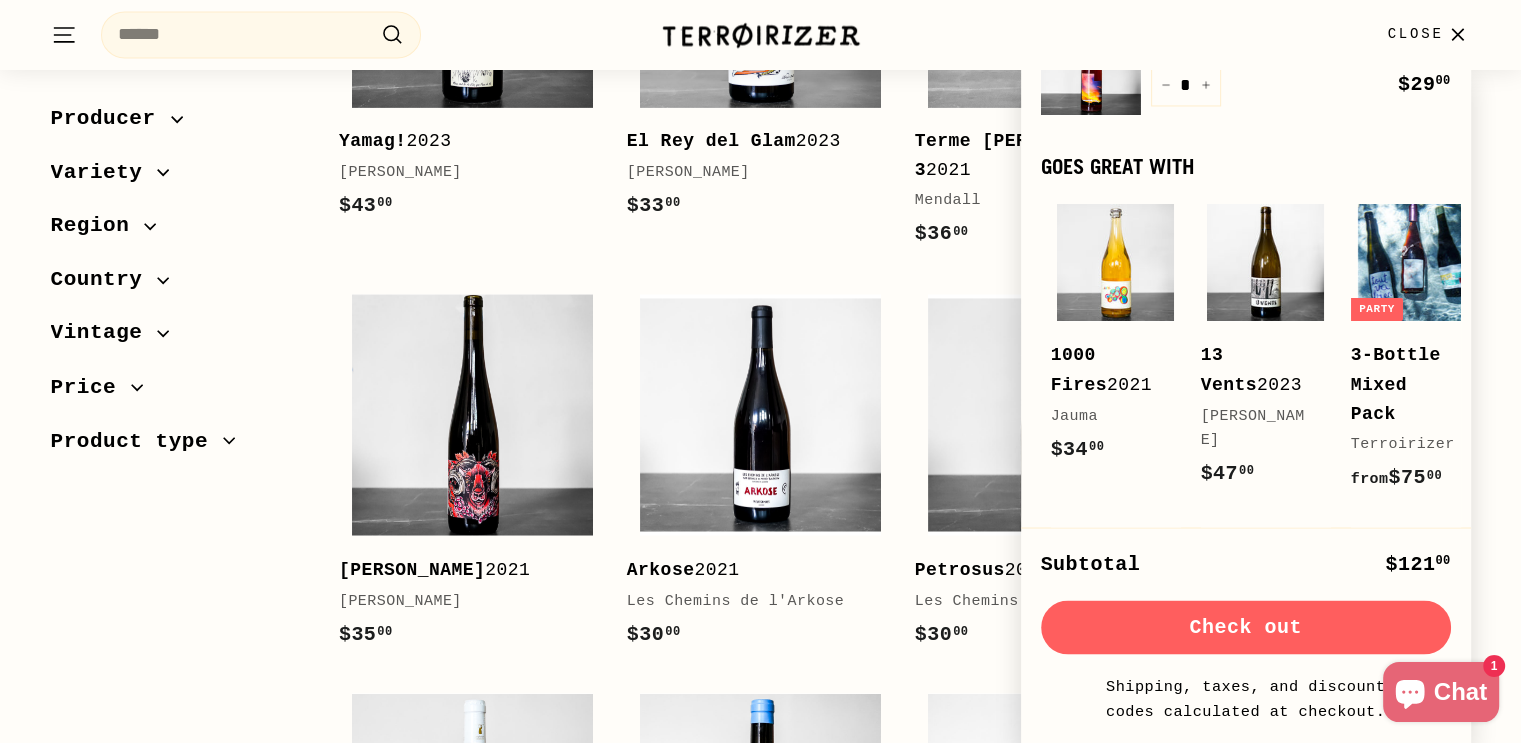 scroll, scrollTop: 0, scrollLeft: 0, axis: both 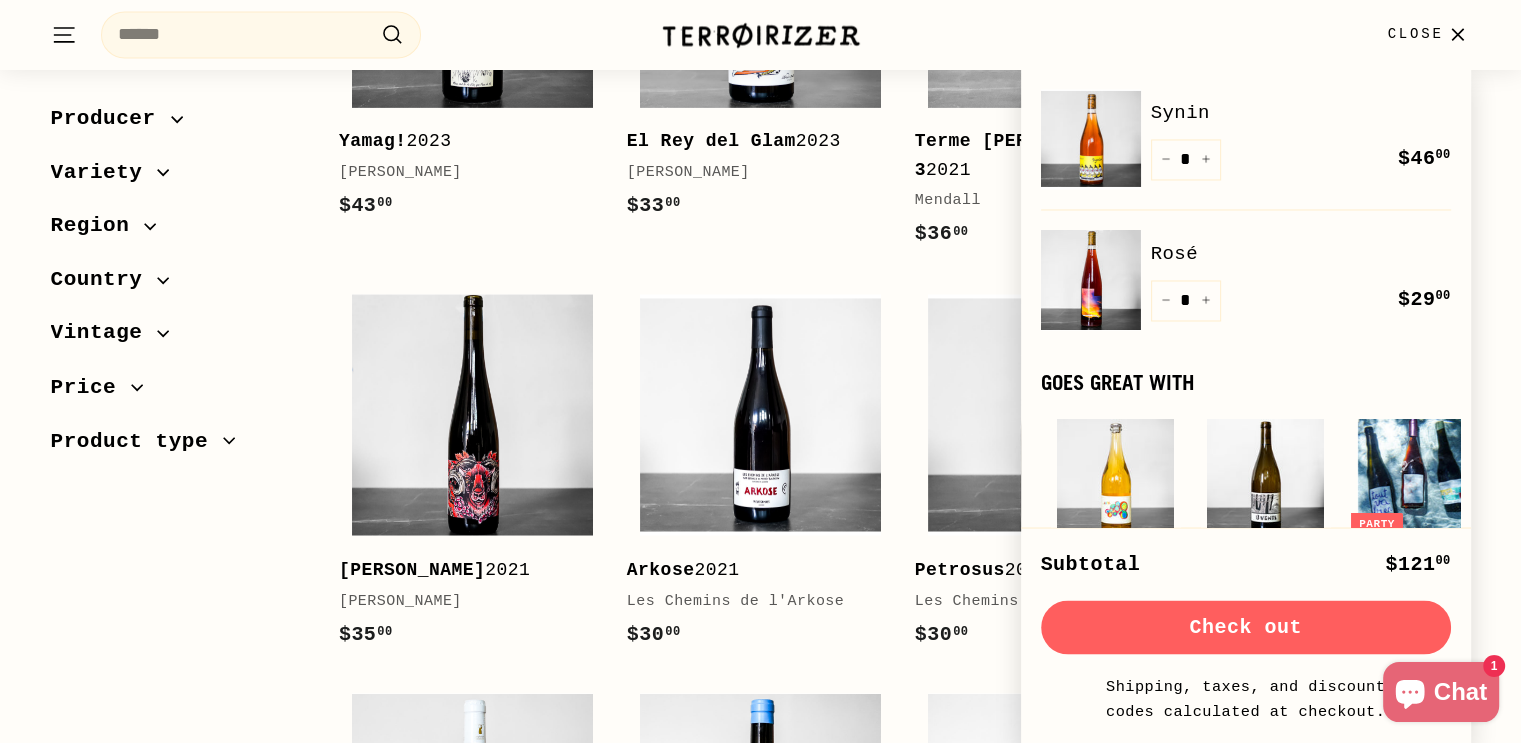 click 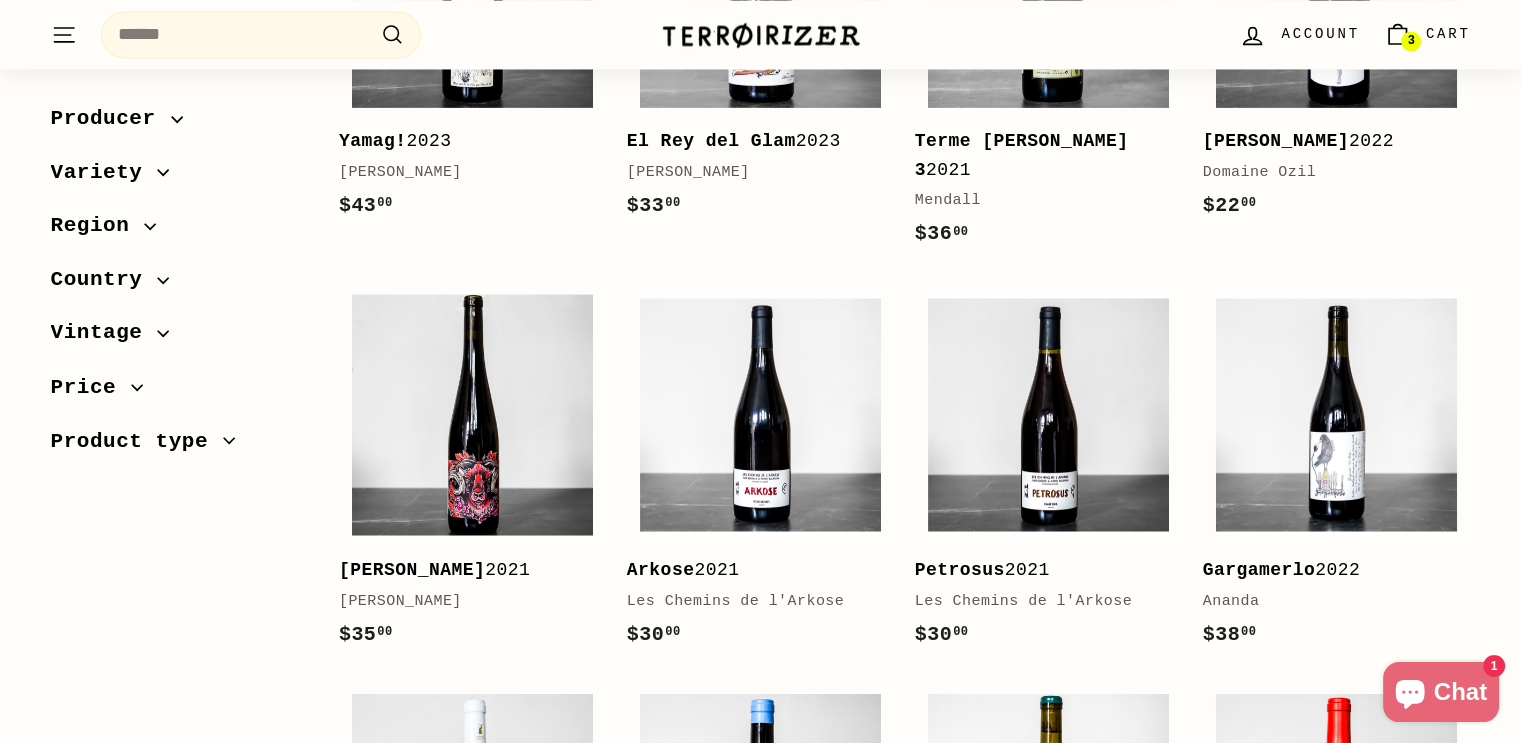click on "Cart" at bounding box center (1448, 34) 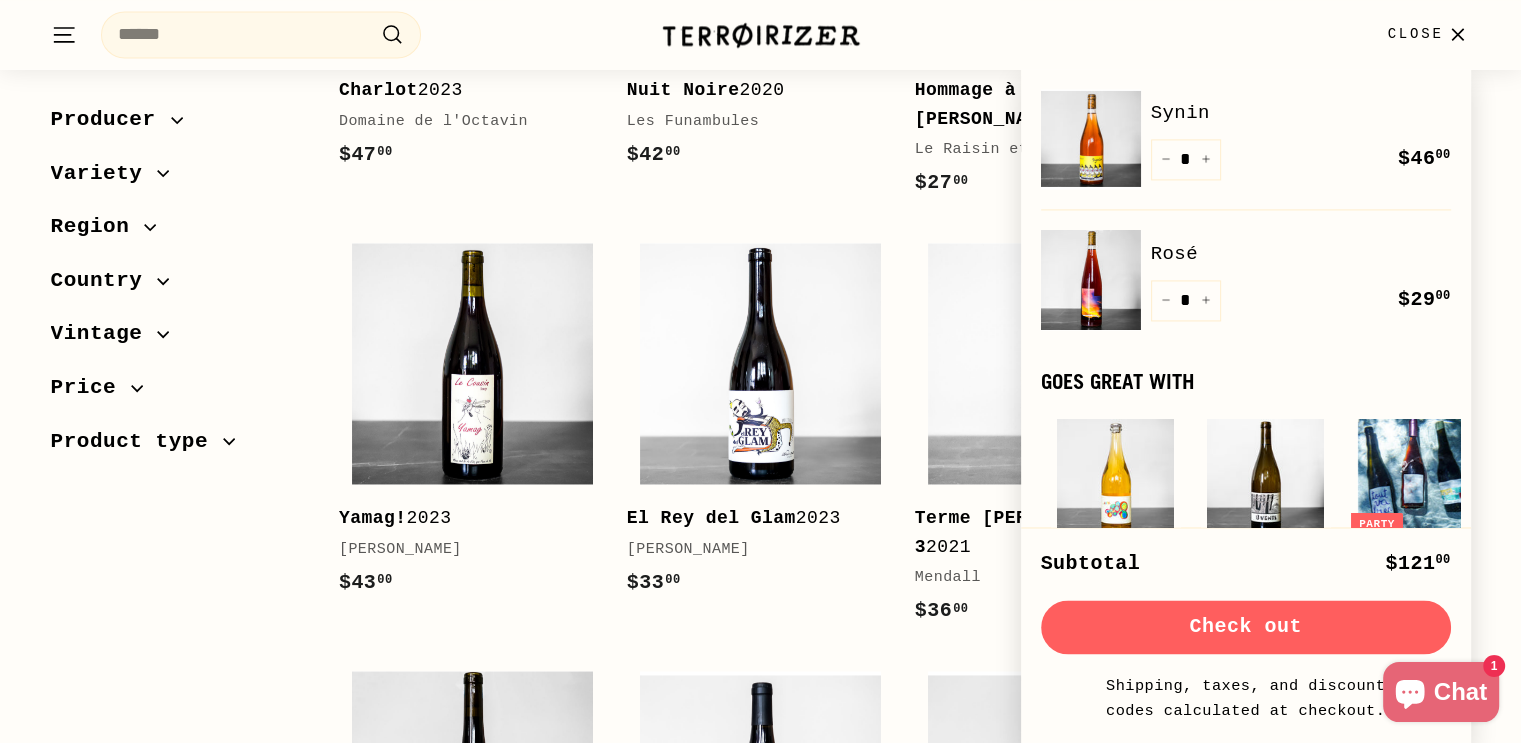 scroll, scrollTop: 3054, scrollLeft: 0, axis: vertical 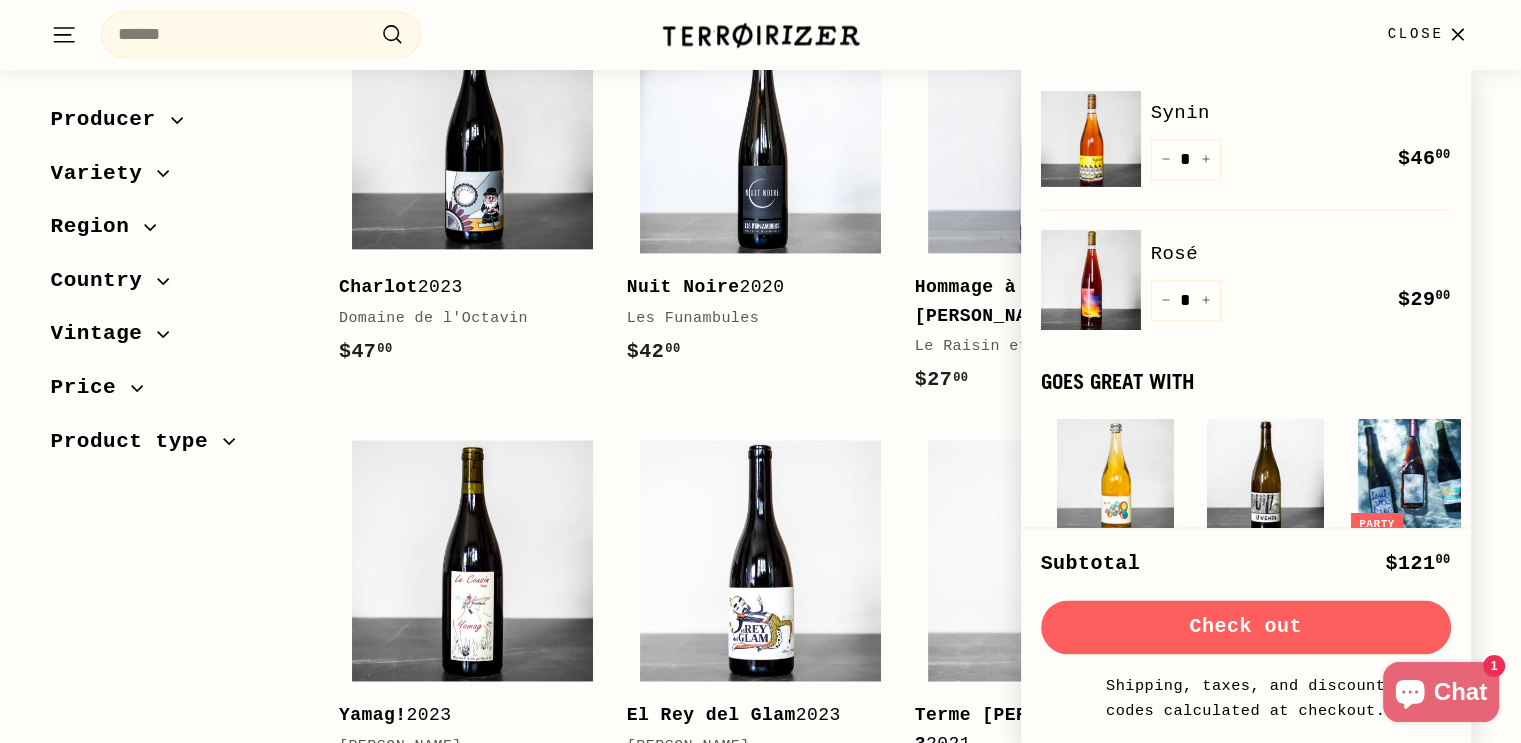 click on "Sort
Featured
Best selling
Alphabetically, A-Z
Alphabetically, Z-A
Price, low to high
Price, high to low
Date, old to new
Date, new to old
Producer
2Naturkinder  (1)
Ananda" at bounding box center [761, -346] 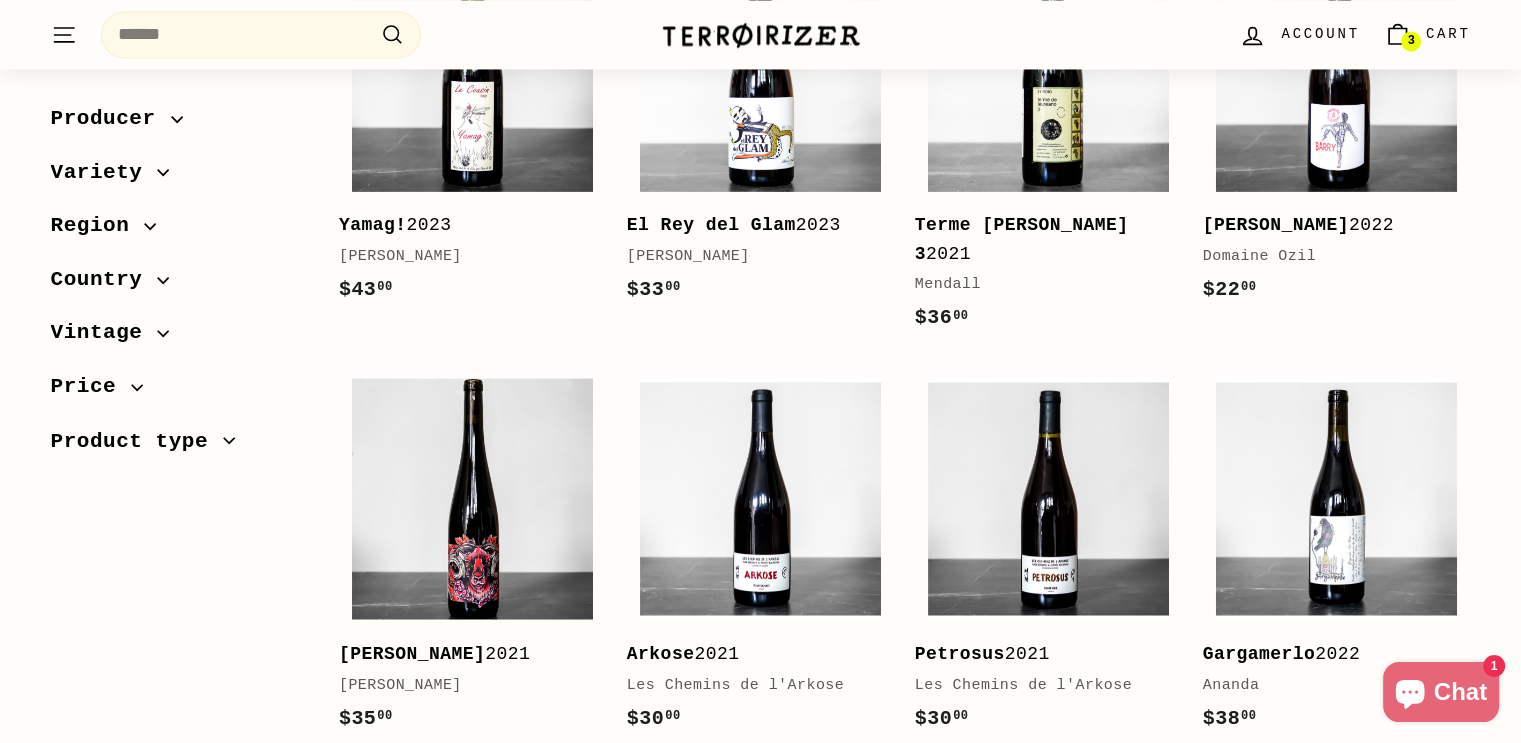 scroll, scrollTop: 3359, scrollLeft: 0, axis: vertical 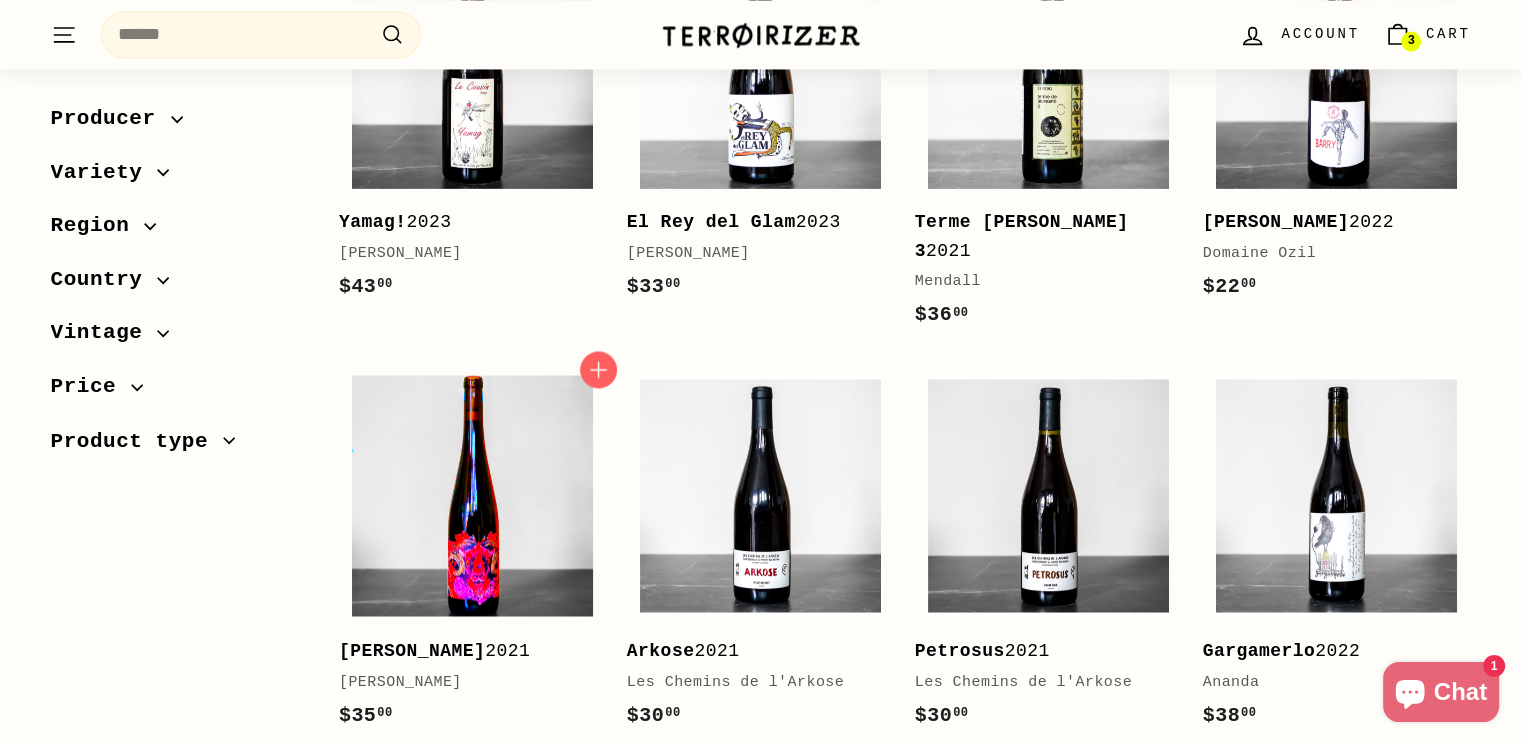 click at bounding box center [472, 495] 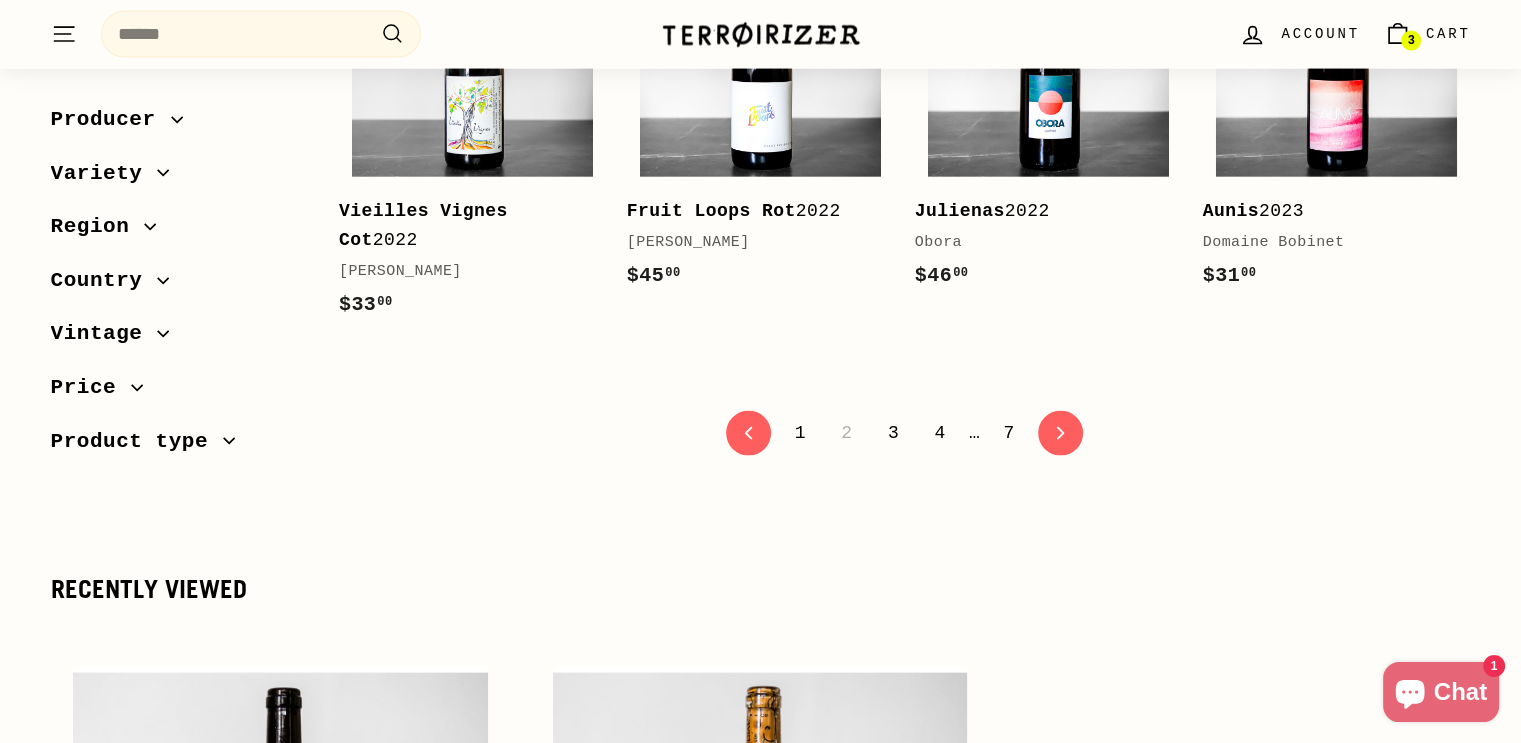 scroll, scrollTop: 4201, scrollLeft: 0, axis: vertical 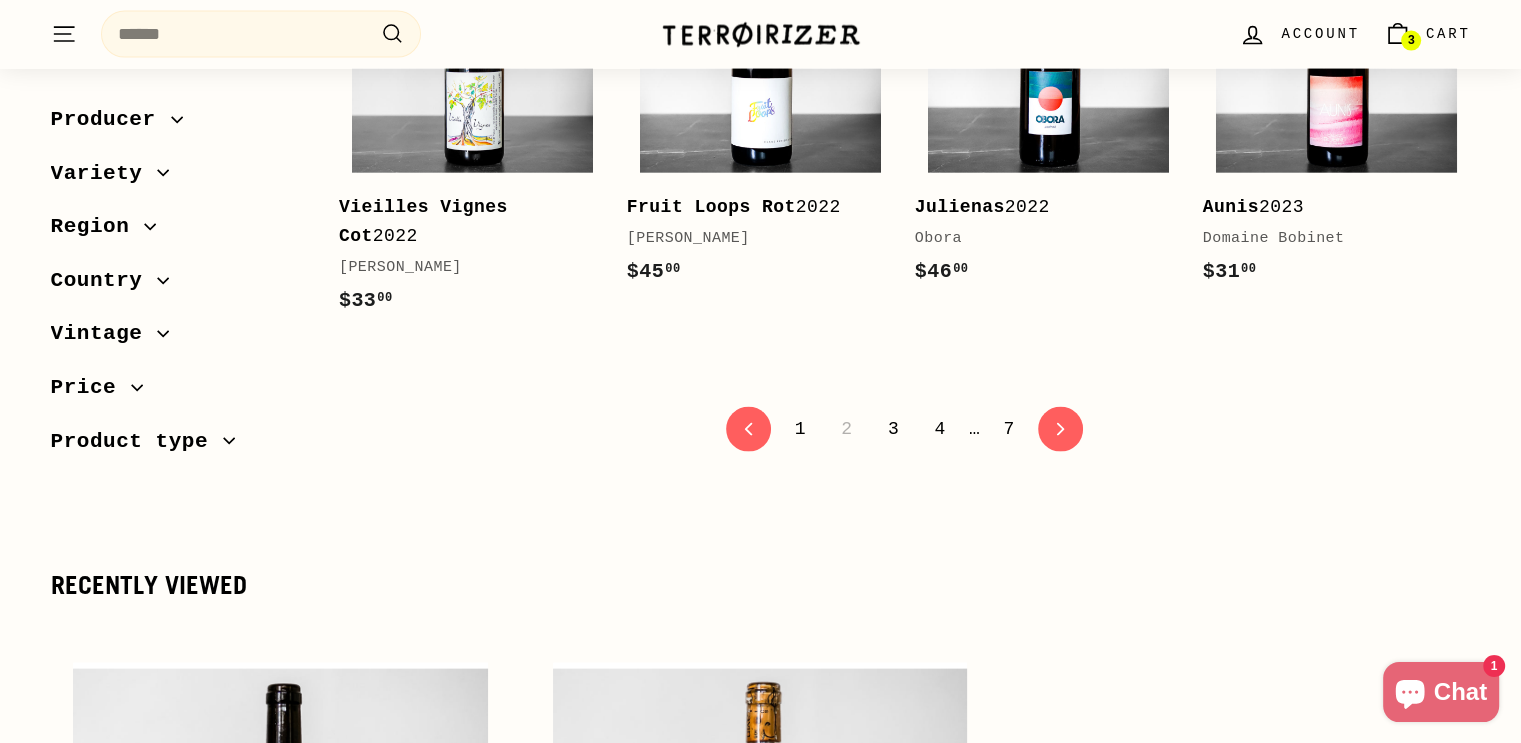 click on "3" at bounding box center [893, 429] 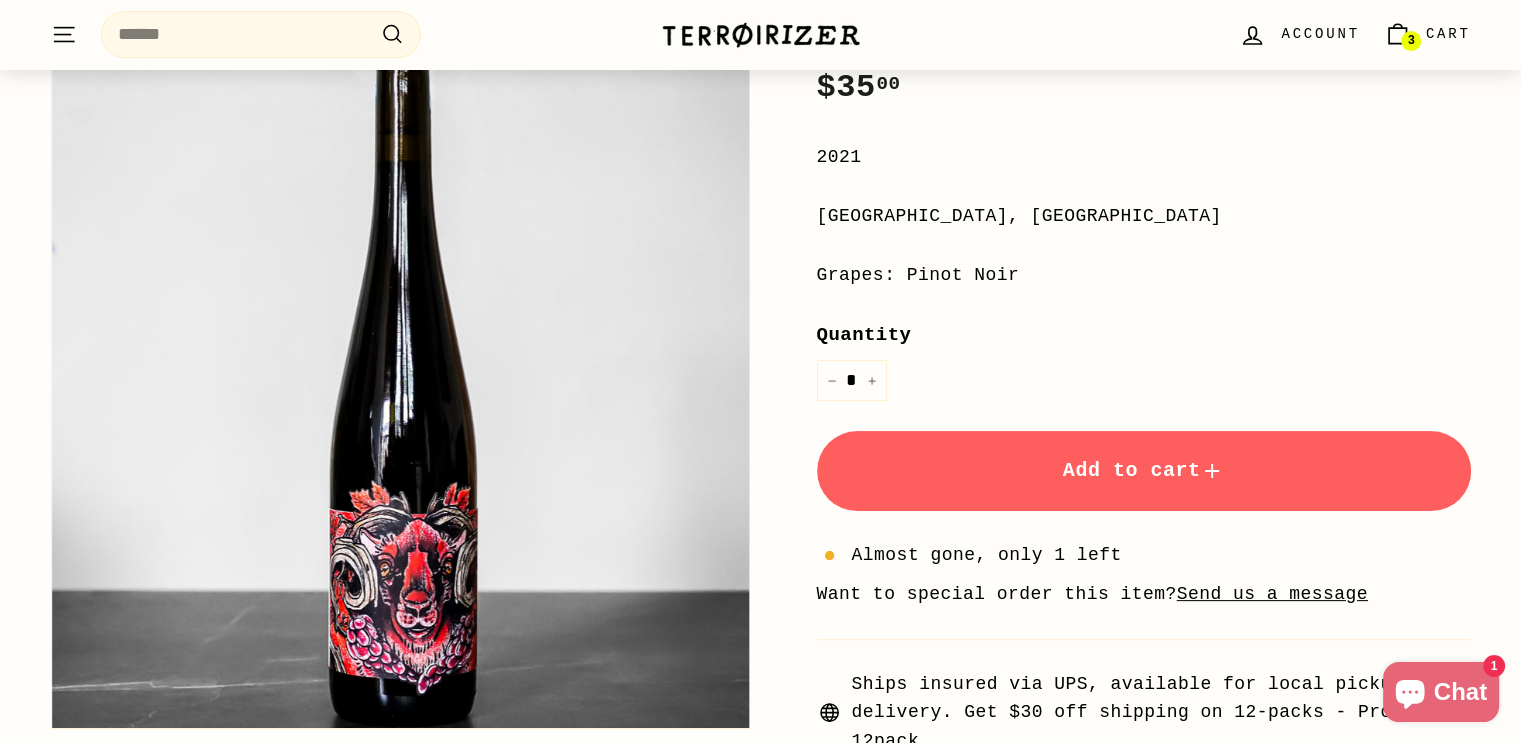scroll, scrollTop: 379, scrollLeft: 0, axis: vertical 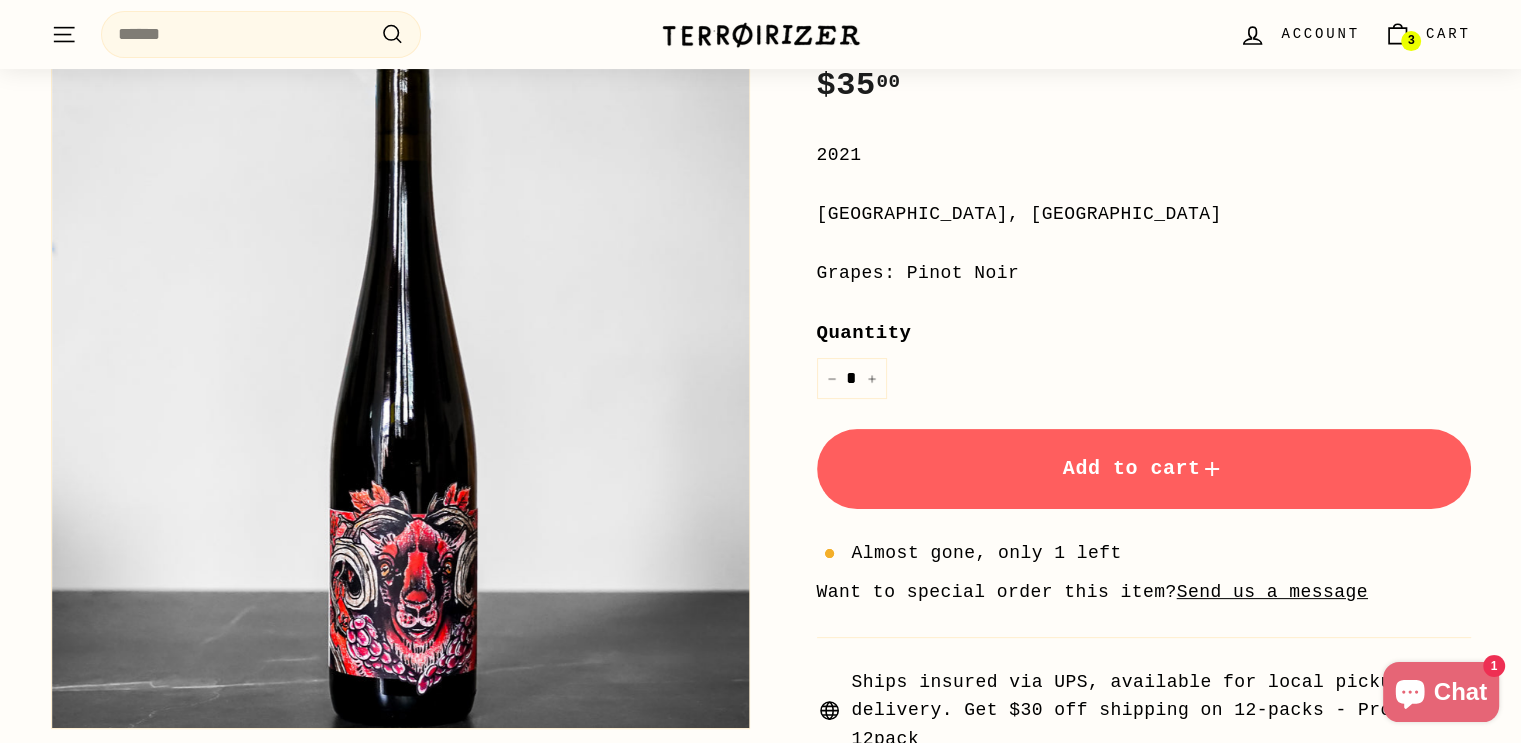 click on "Add to cart" at bounding box center [1144, 469] 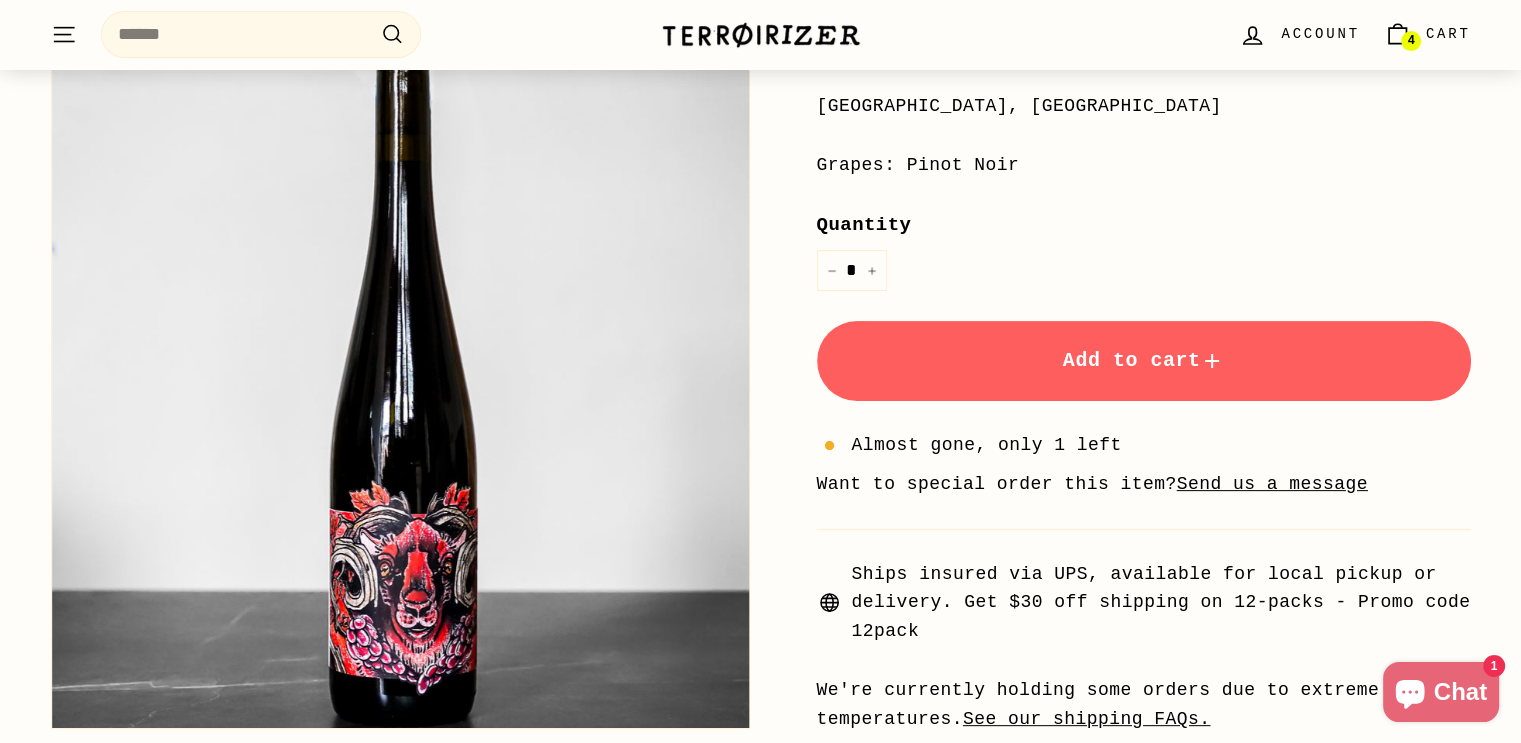 scroll, scrollTop: 486, scrollLeft: 0, axis: vertical 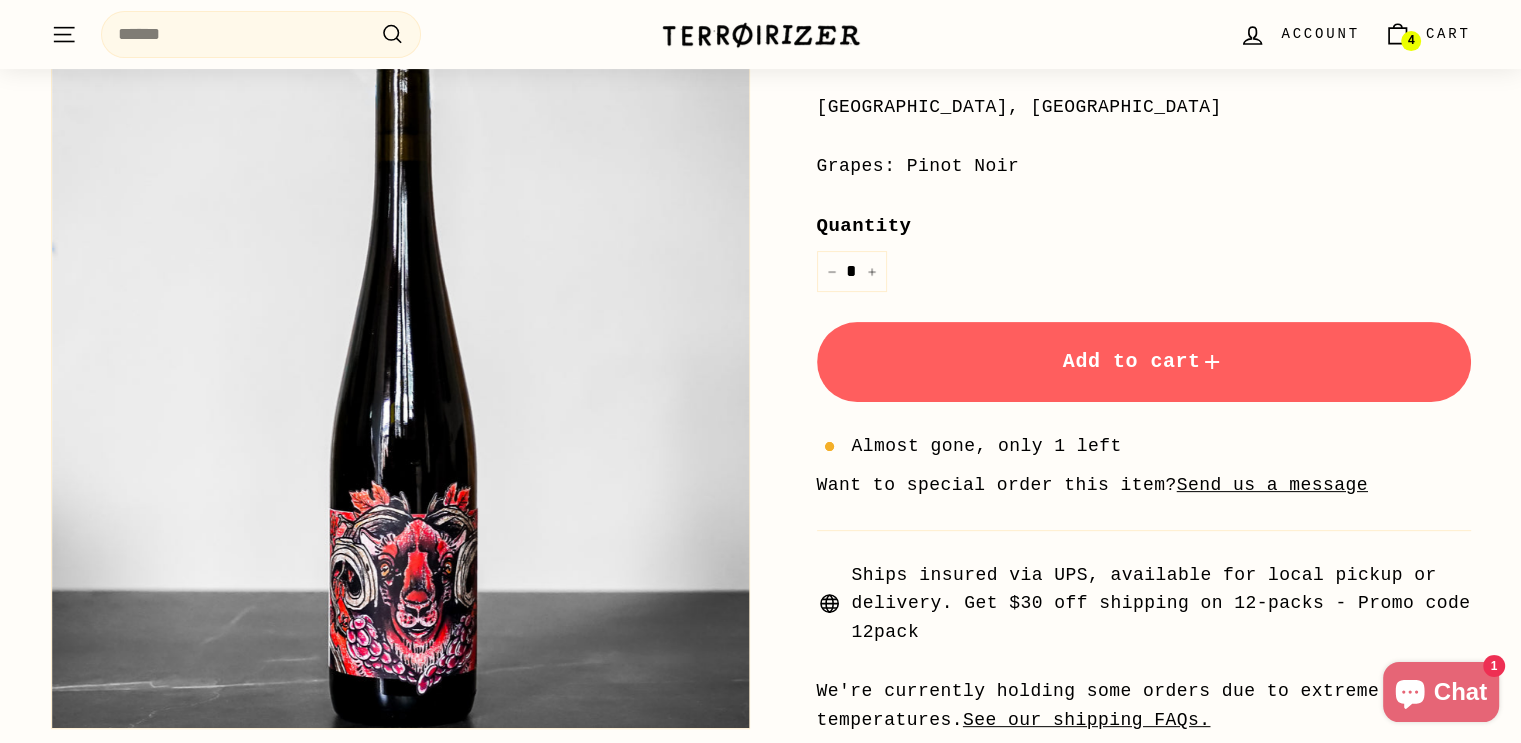 click on "Add to cart" at bounding box center [1144, 362] 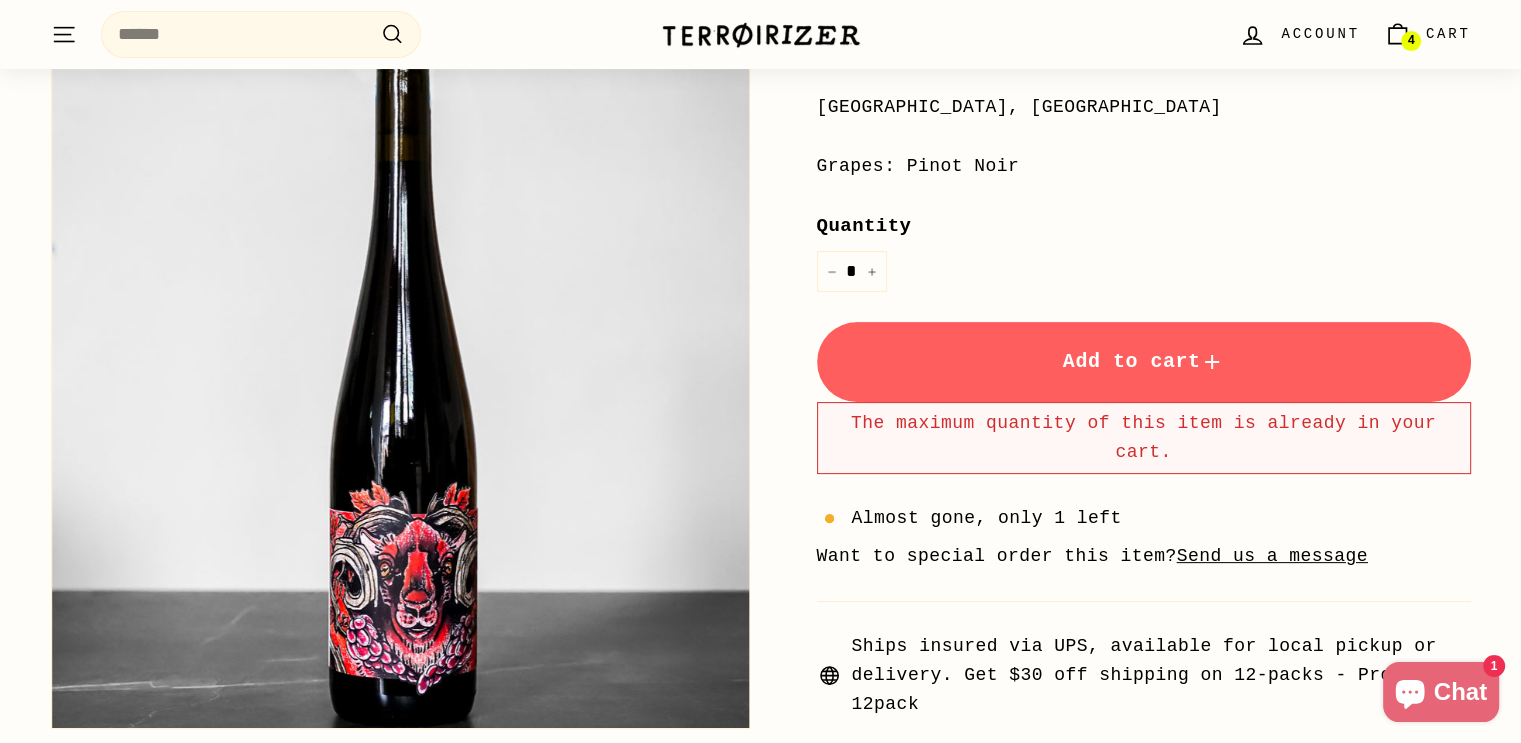 click on "4" at bounding box center (1410, 41) 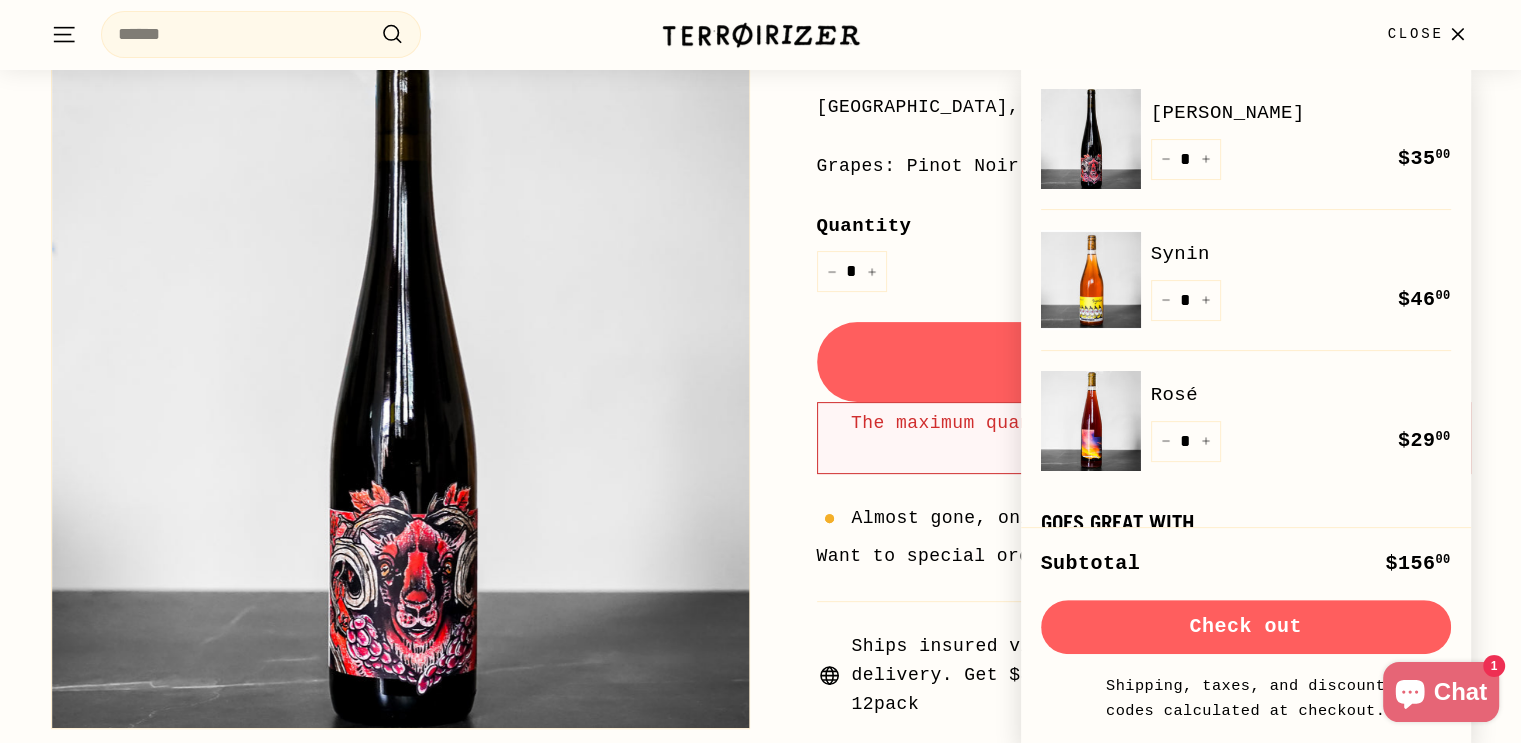 click on "Home
/
Collections
/
Red
/
La Geiss
Muller-Koeberlé
Home
/
Collections
/
Red
/
La Geiss
Muller-Koeberlé
Price
Regular price $35 00
$35.00
/
2021
Alsace, France
Grapes: Pinot Noir
Quantity" at bounding box center (761, 273) 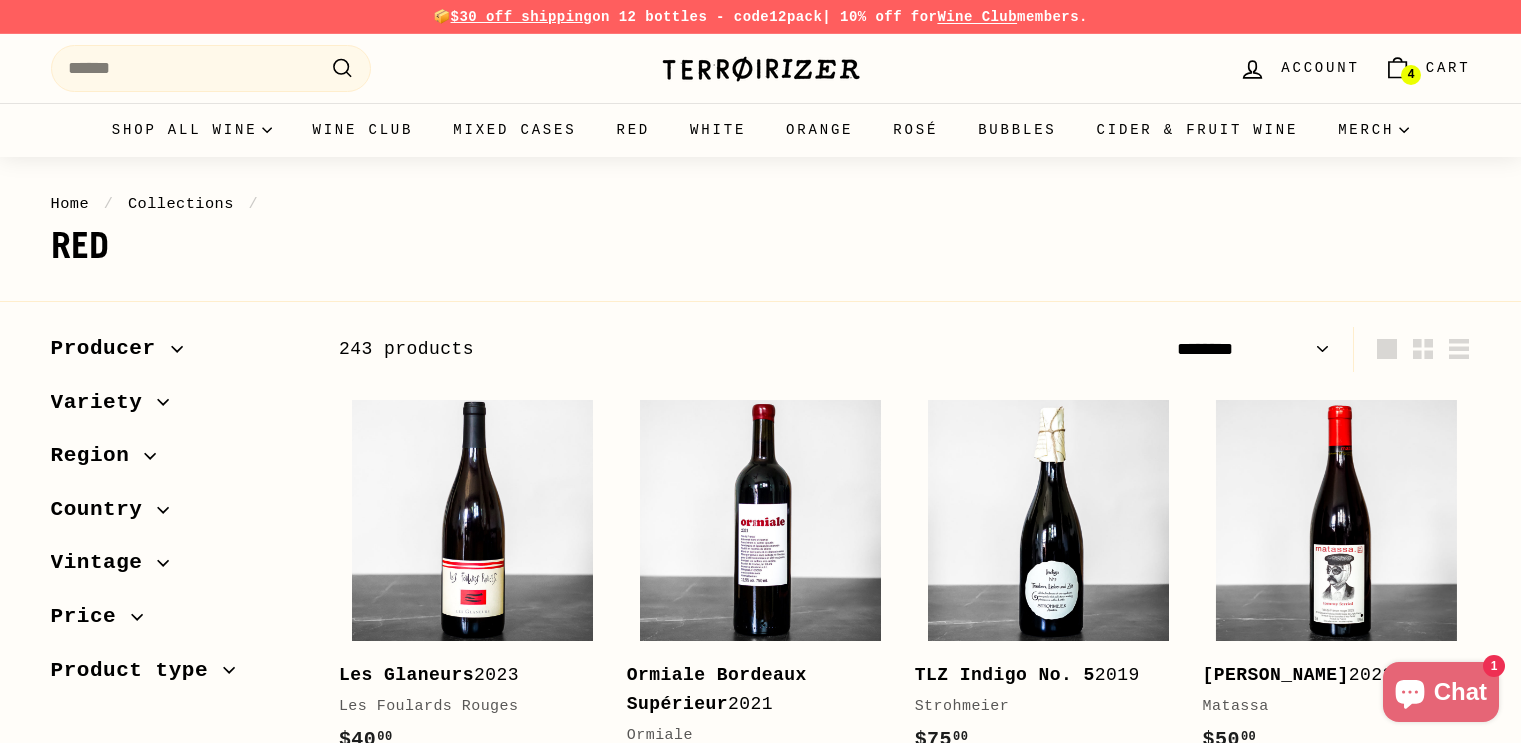 select on "******" 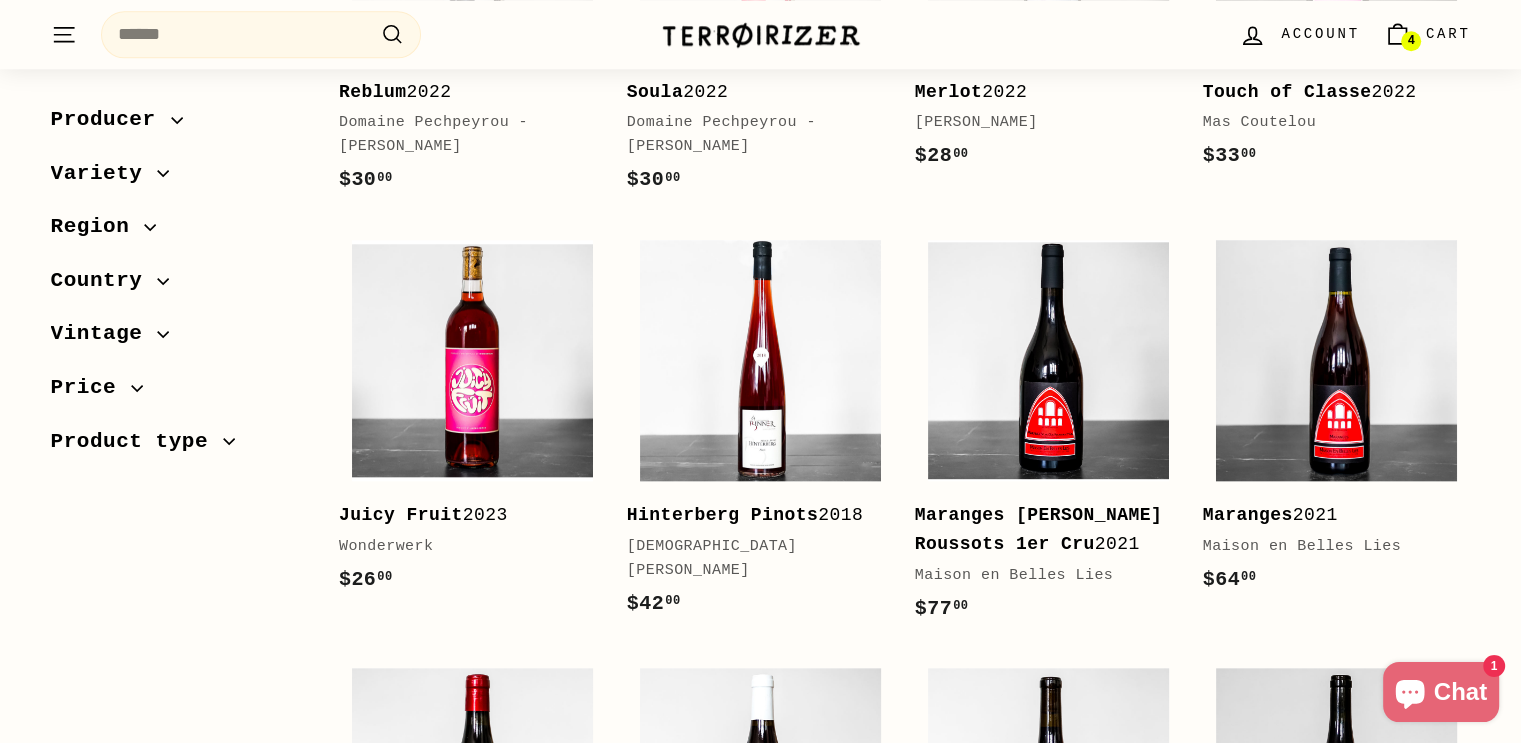 scroll, scrollTop: 1926, scrollLeft: 0, axis: vertical 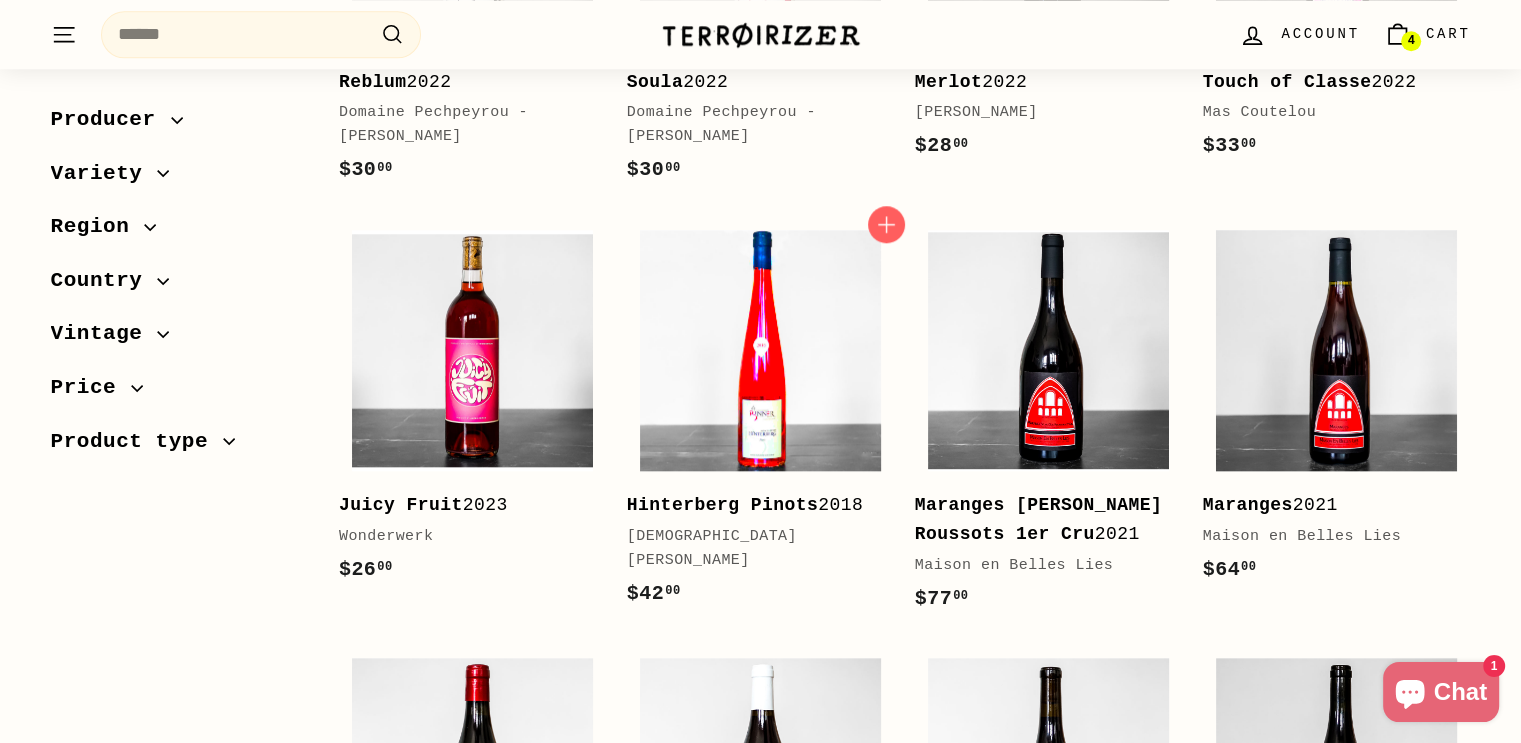click at bounding box center [760, 350] 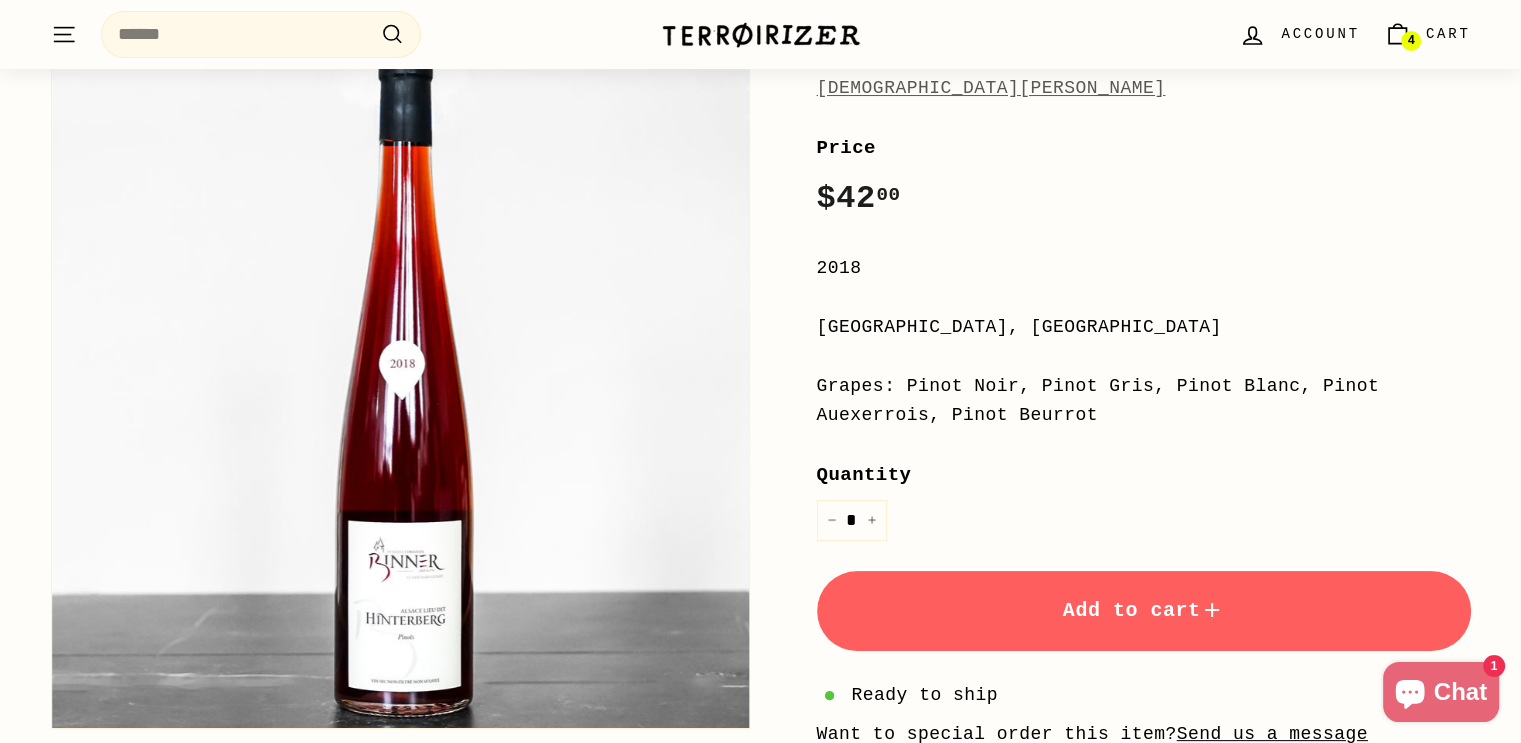 scroll, scrollTop: 267, scrollLeft: 0, axis: vertical 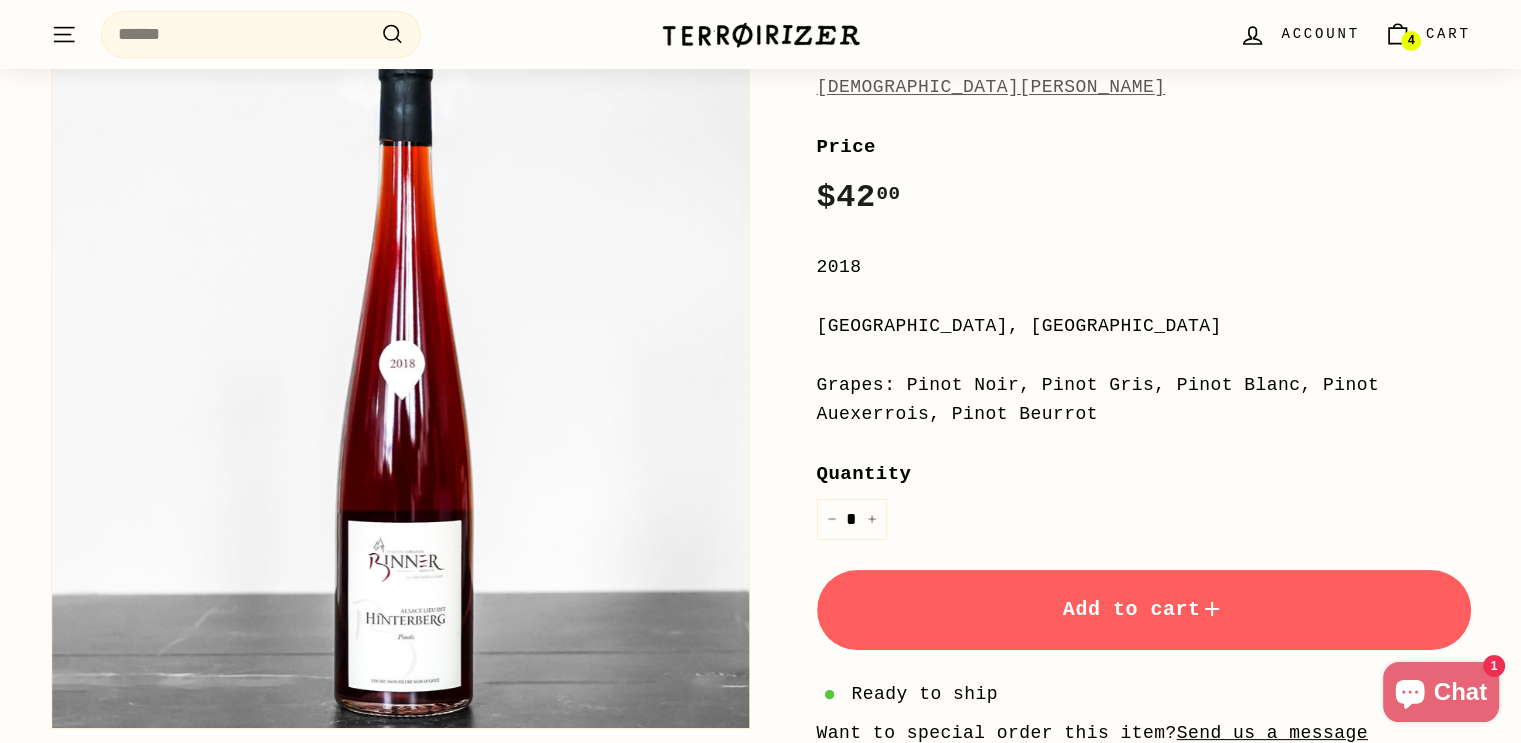 click on "Add to cart" at bounding box center [1144, 610] 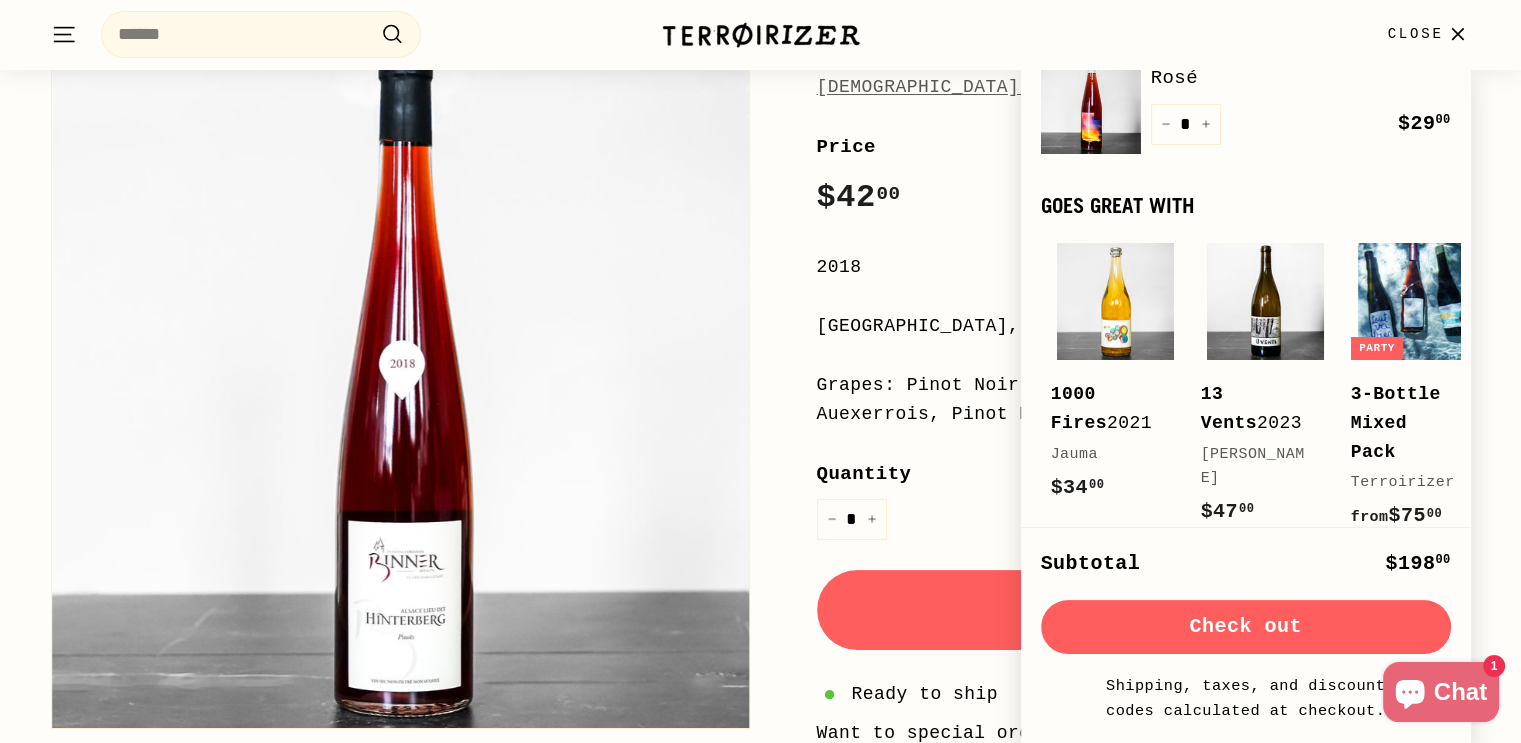 scroll, scrollTop: 455, scrollLeft: 0, axis: vertical 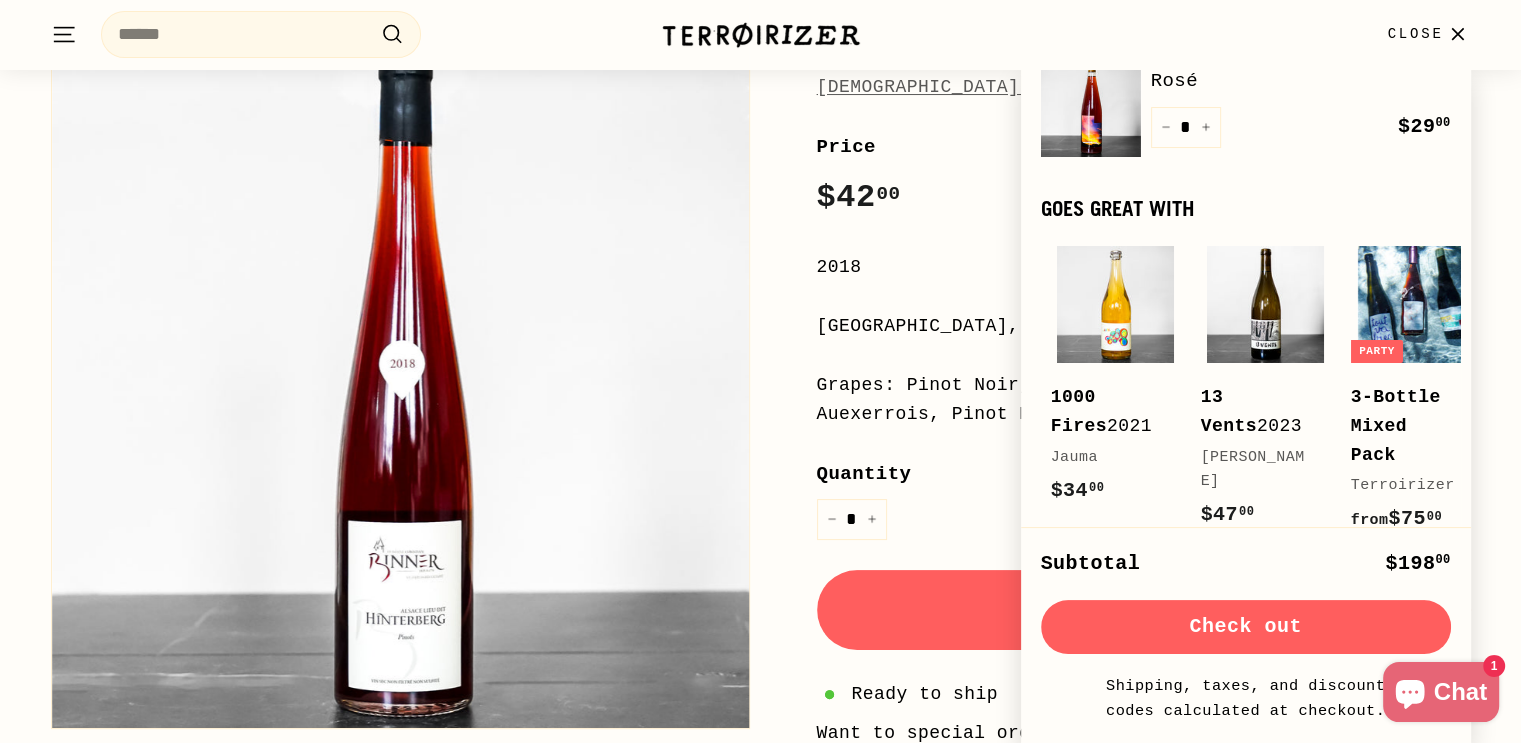 click on "Home
/
Collections
/
Red
/
Hinterberg Pinots
Christian Binner
Home
/
Collections
/
Red
/
Hinterberg Pinots
Christian Binner
Price
Regular price $42 00
$42.00
/
2018
Alsace, France
* +" at bounding box center [761, 471] 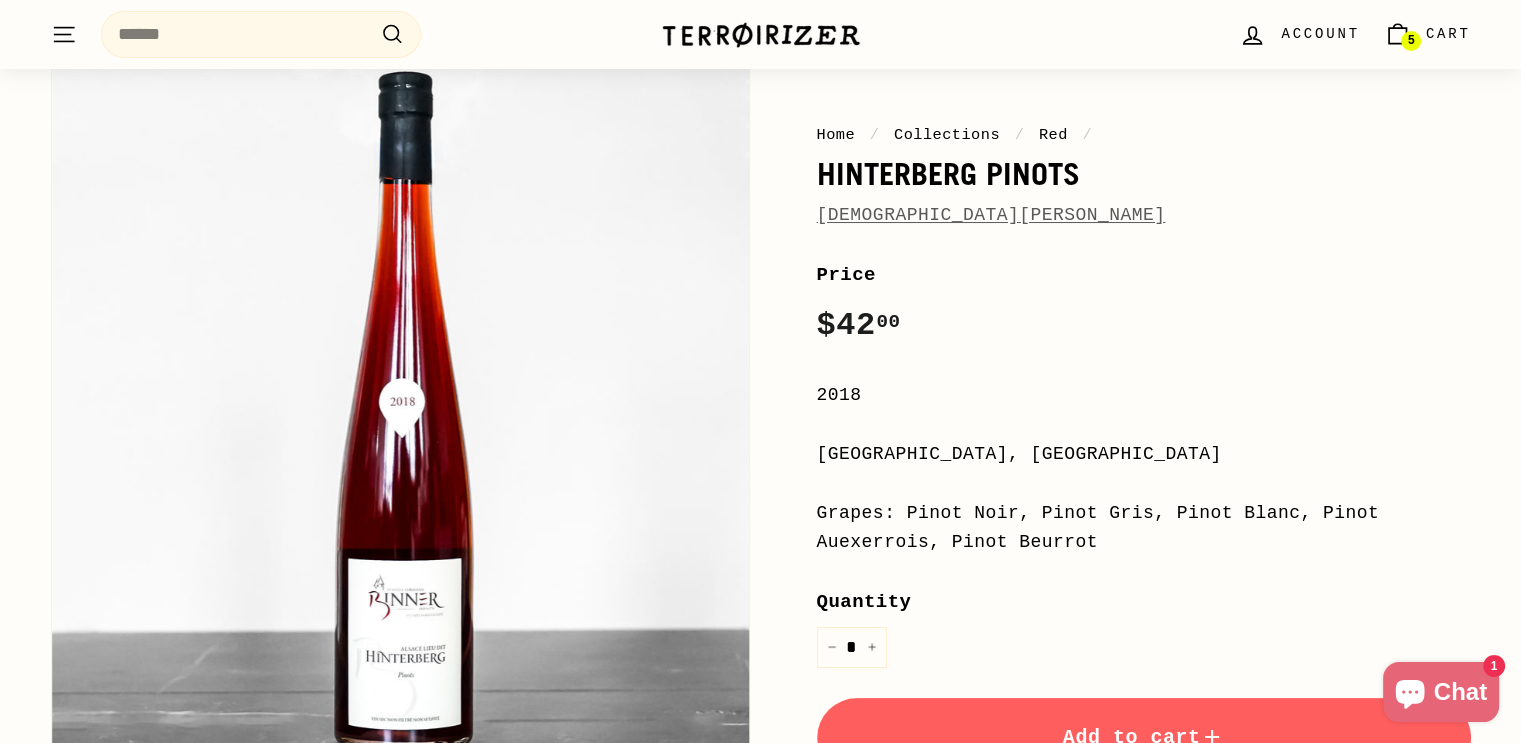 scroll, scrollTop: 137, scrollLeft: 0, axis: vertical 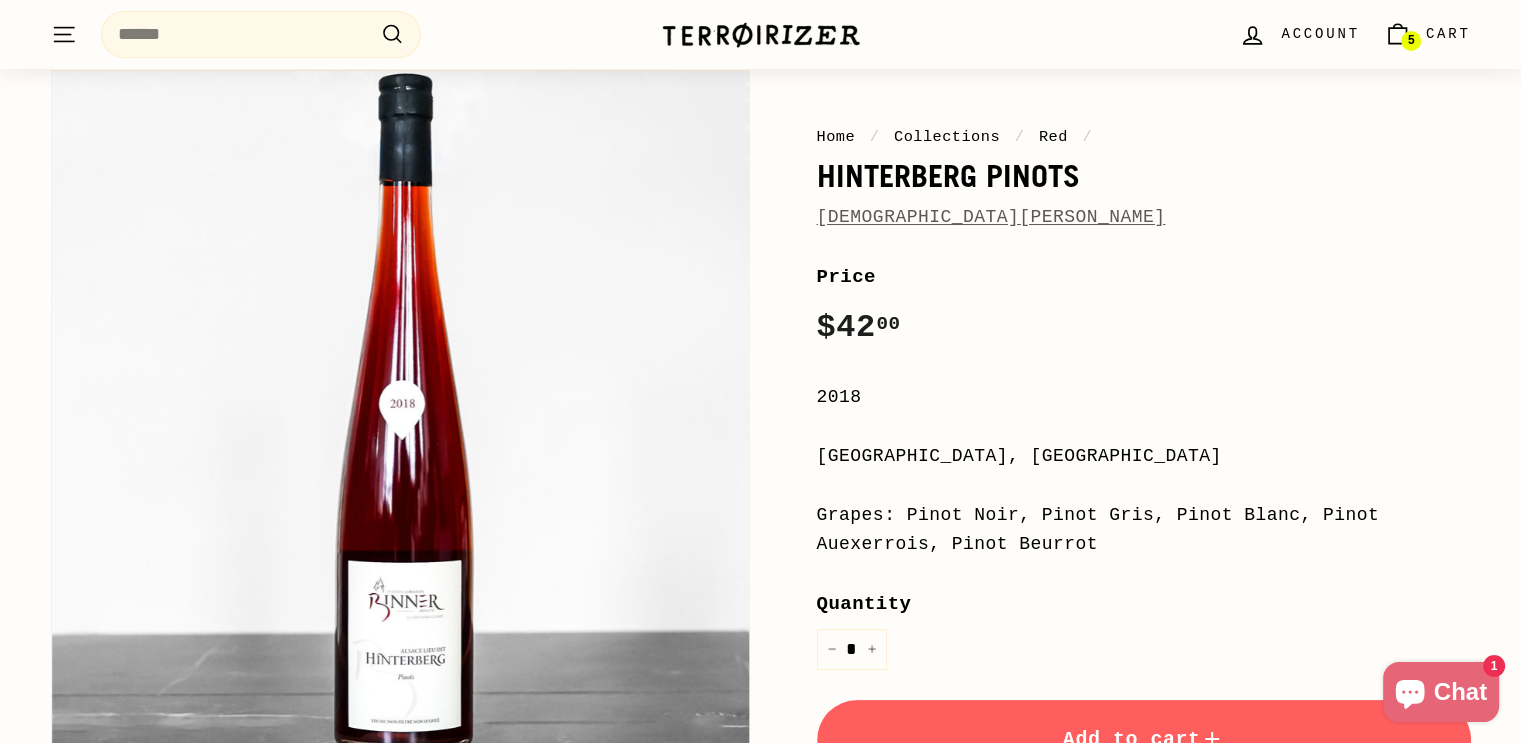 click on "5" at bounding box center [1410, 41] 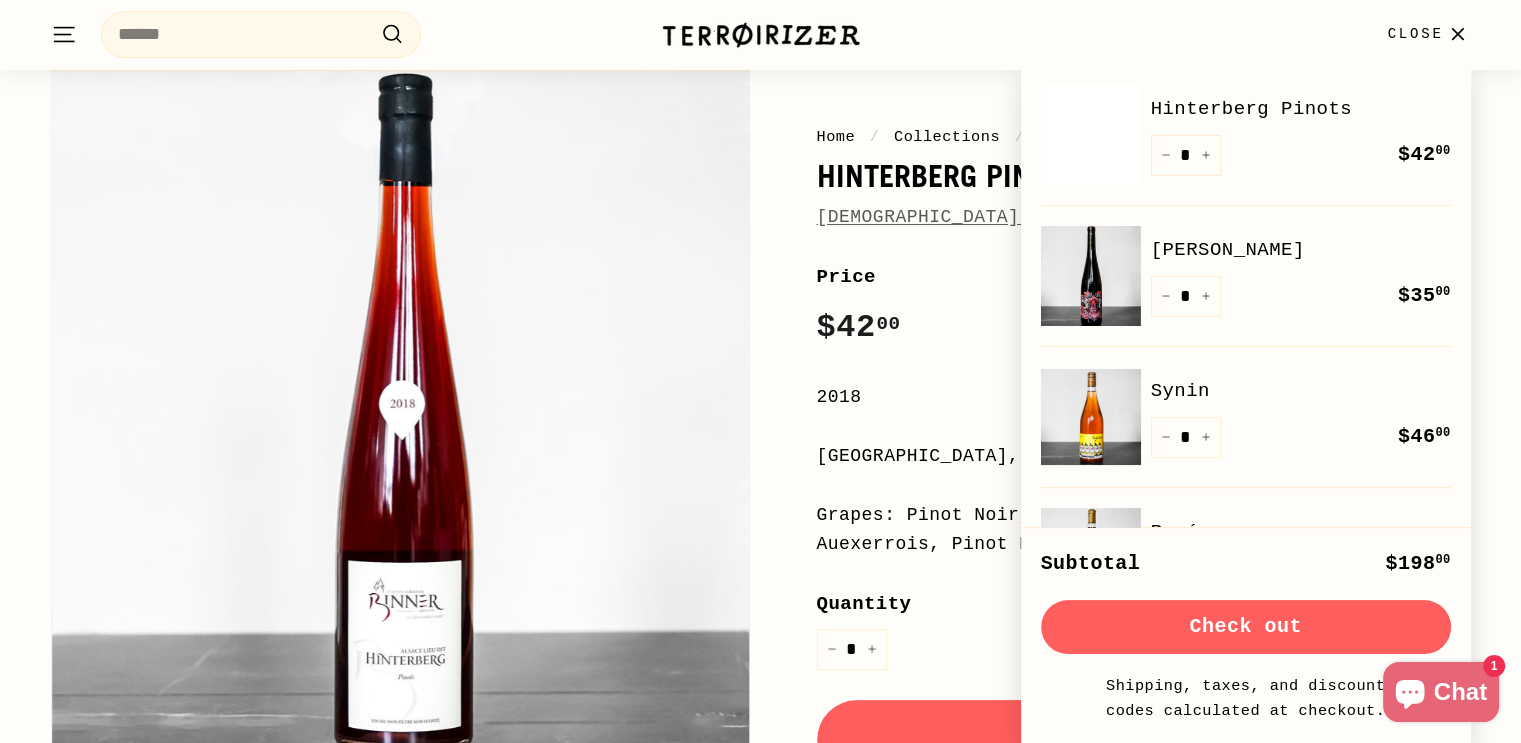 scroll, scrollTop: 0, scrollLeft: 0, axis: both 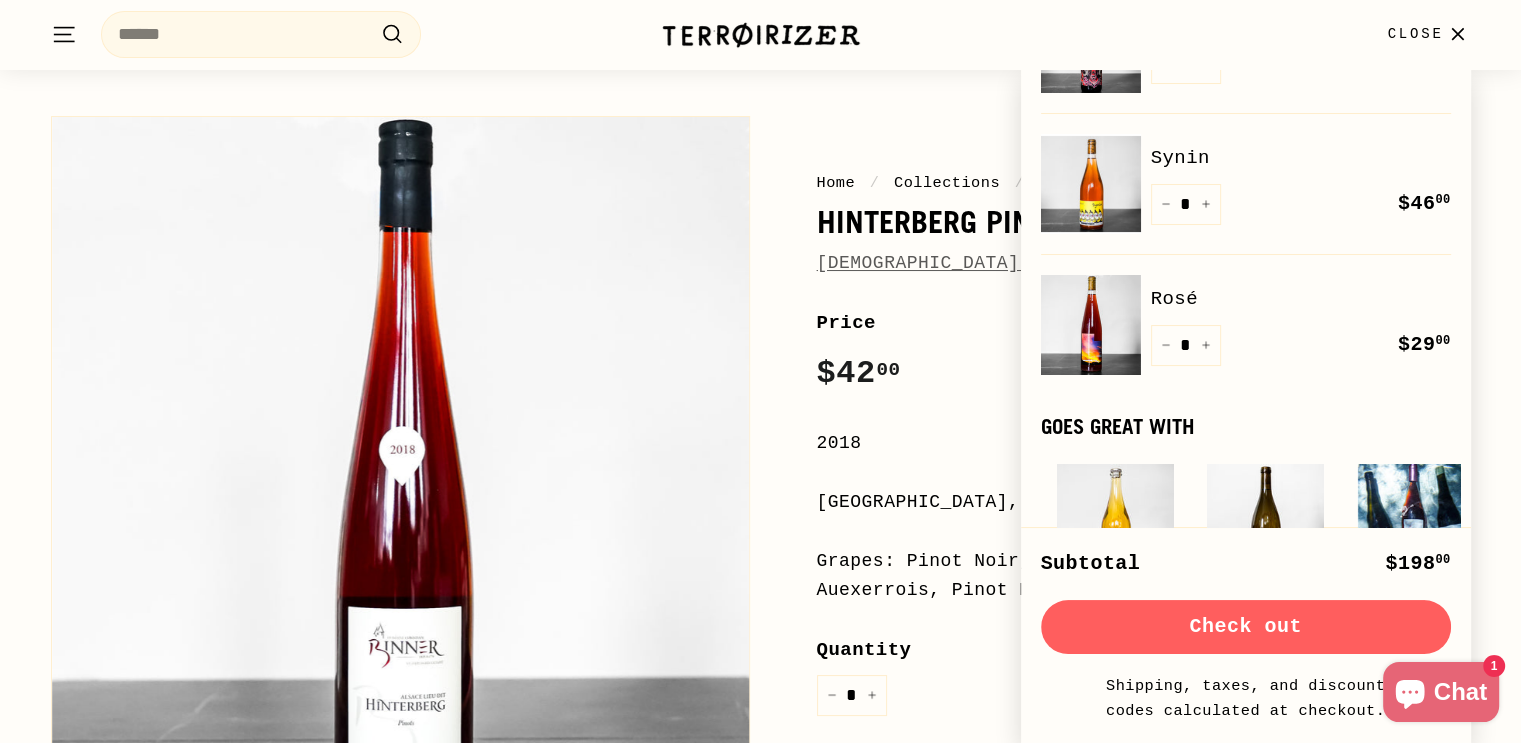click on "Check out" at bounding box center (1246, 627) 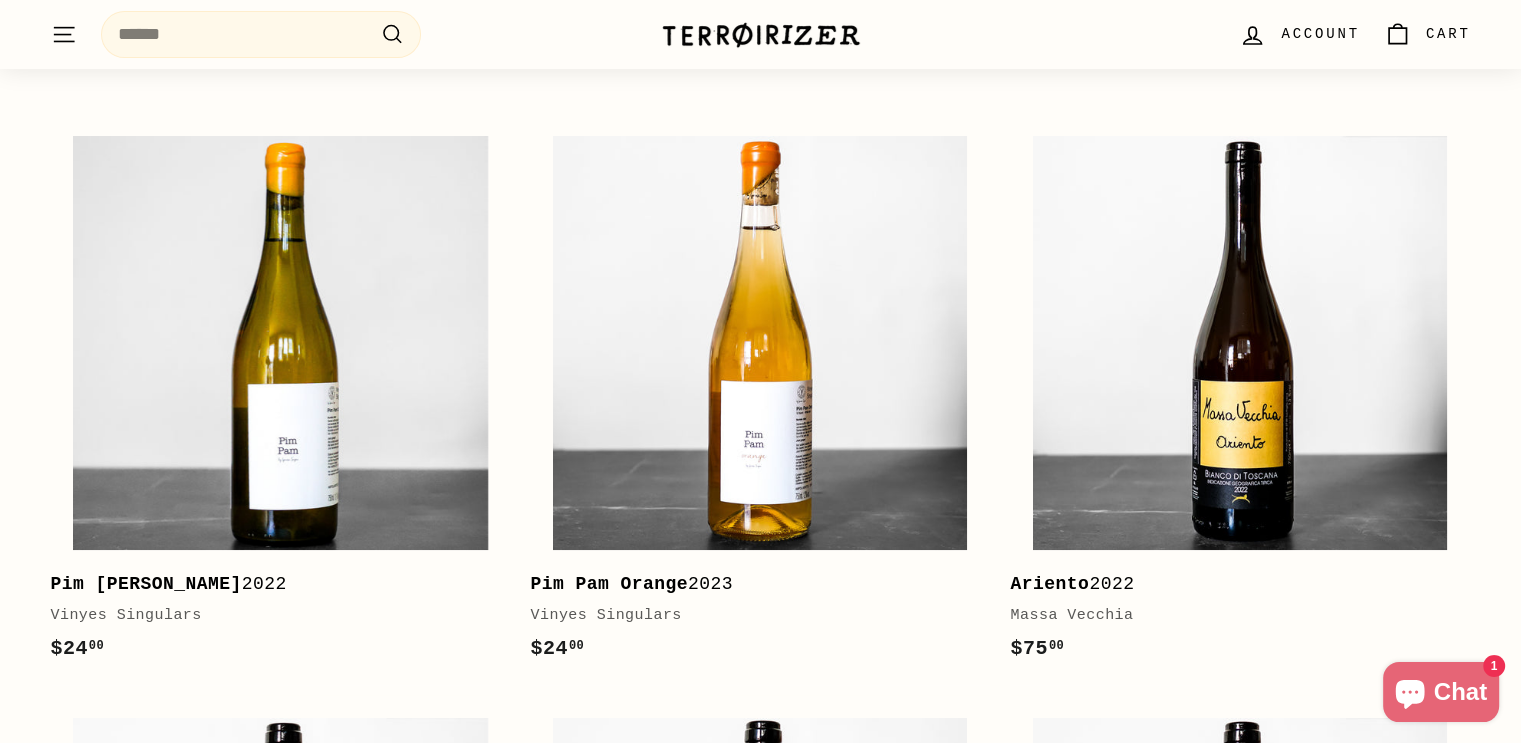 scroll, scrollTop: 0, scrollLeft: 0, axis: both 